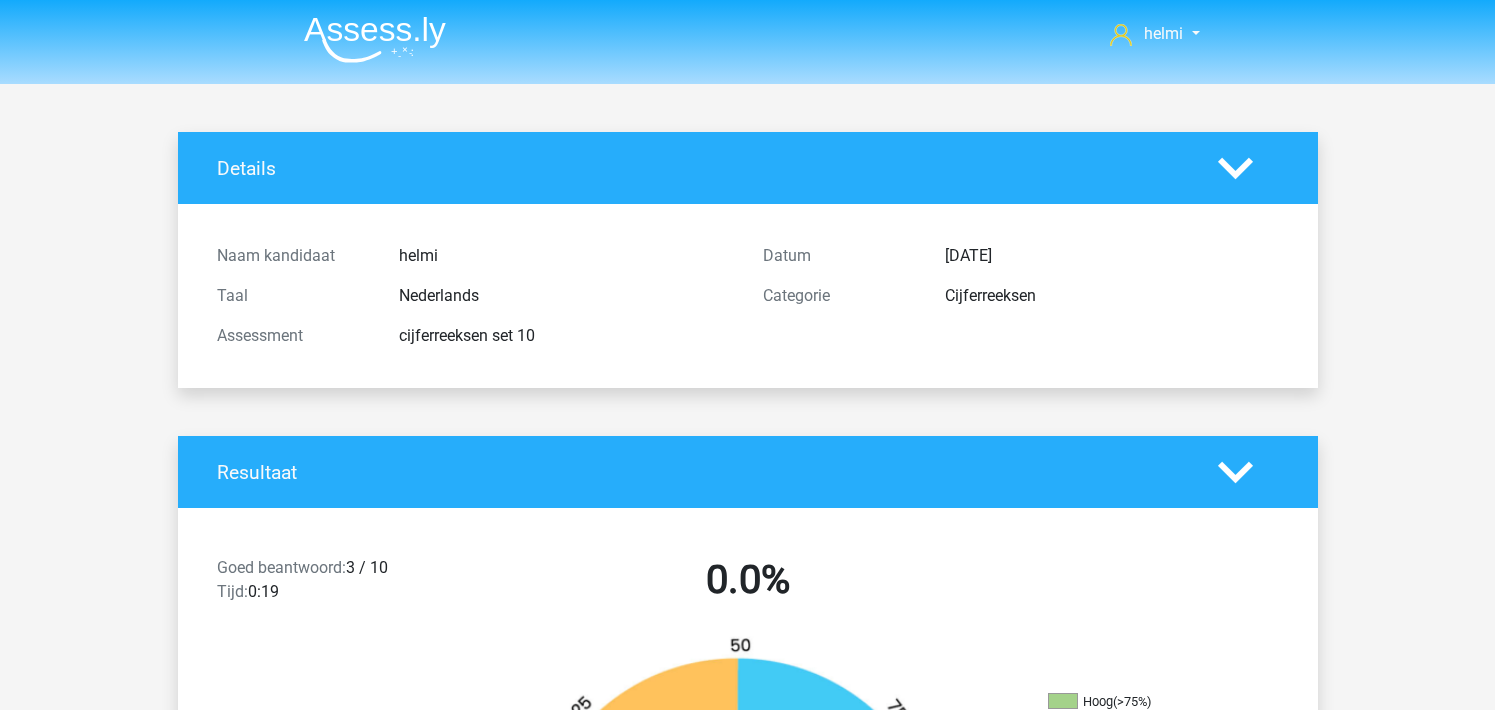 scroll, scrollTop: 4339, scrollLeft: 0, axis: vertical 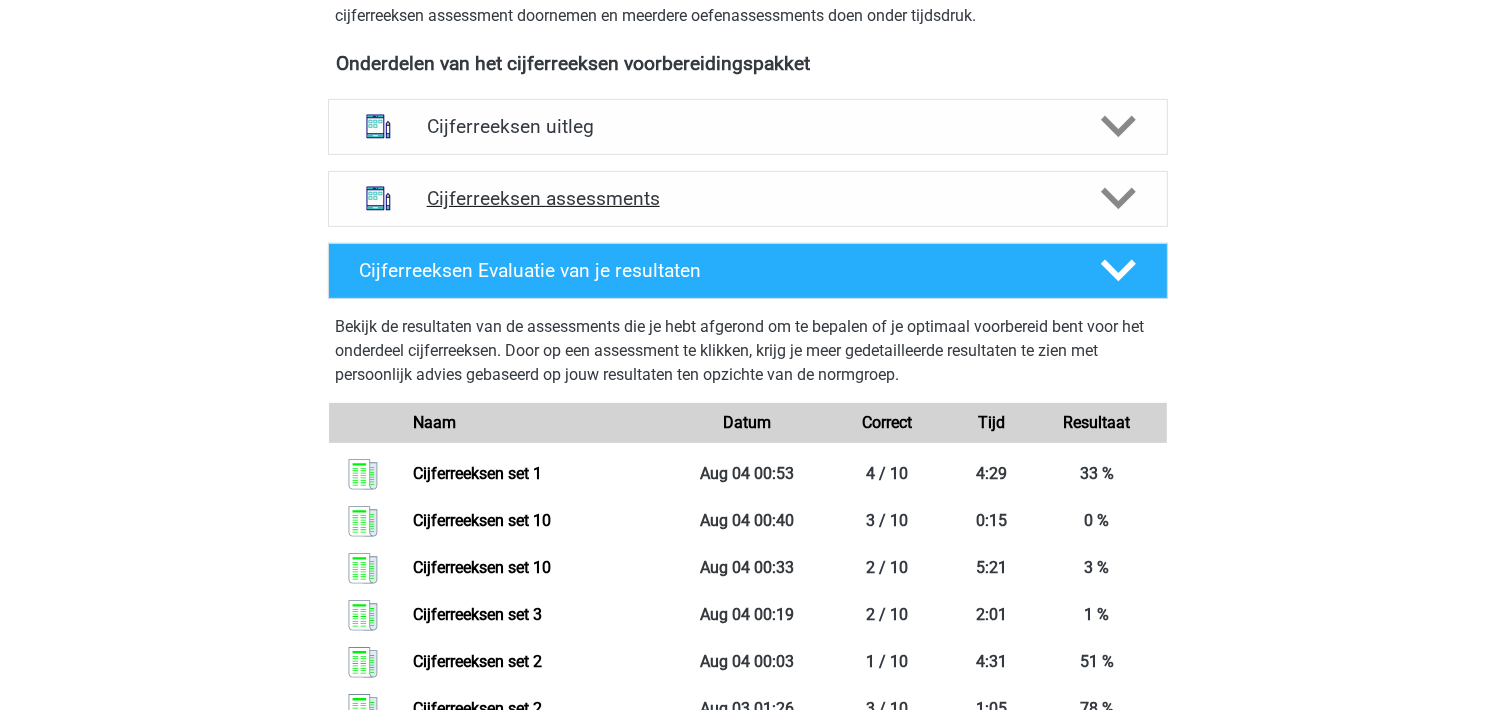 click on "Cijferreeksen assessments" at bounding box center [748, 198] 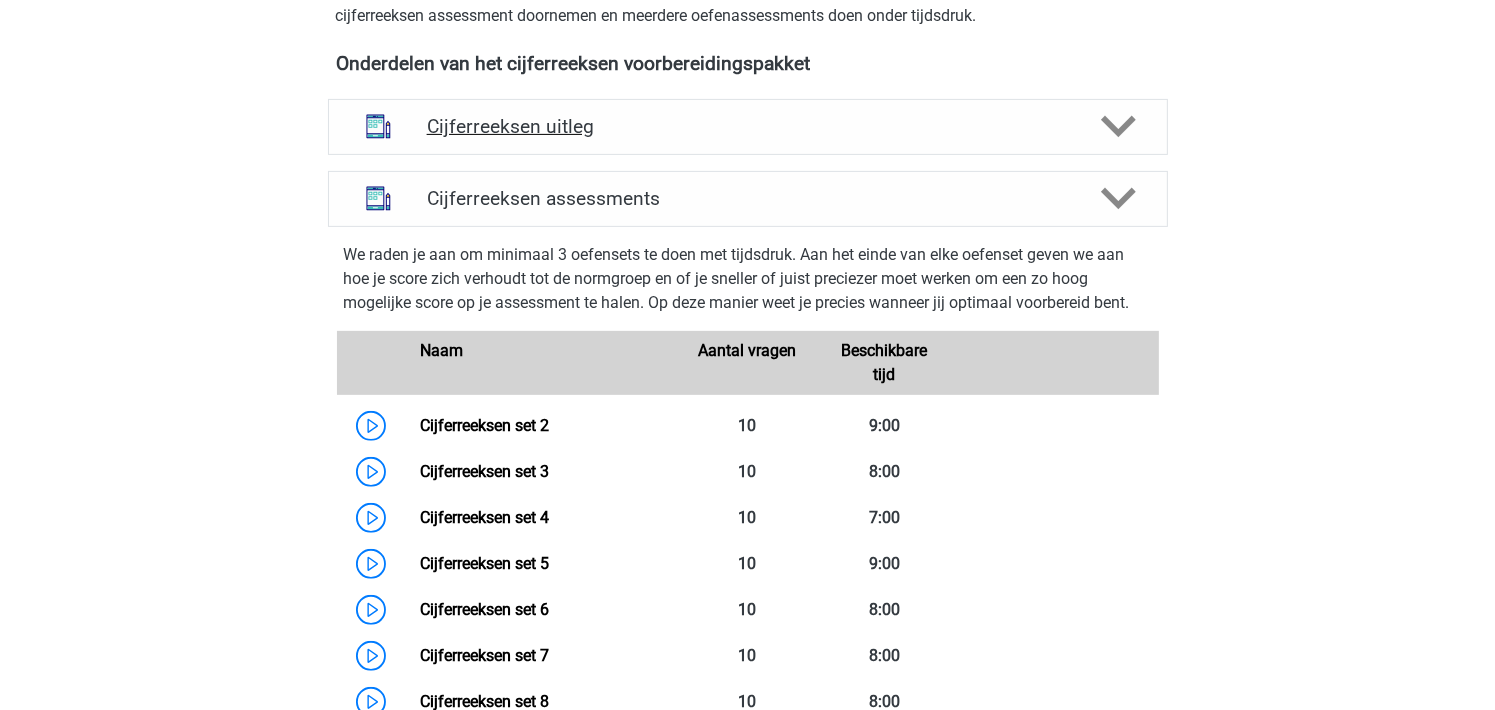 click on "Cijferreeksen uitleg" at bounding box center [748, 126] 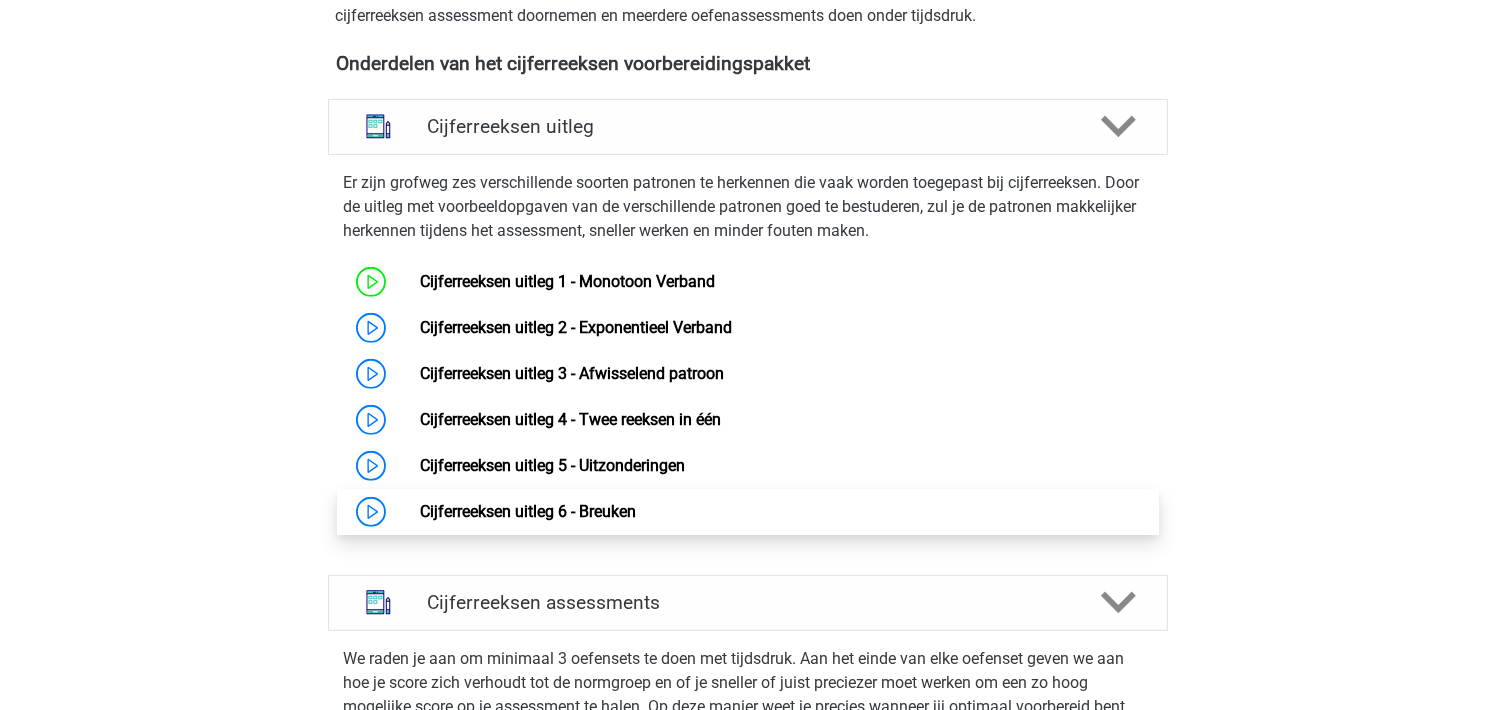 click on "Cijferreeksen uitleg 6 - Breuken" at bounding box center (528, 511) 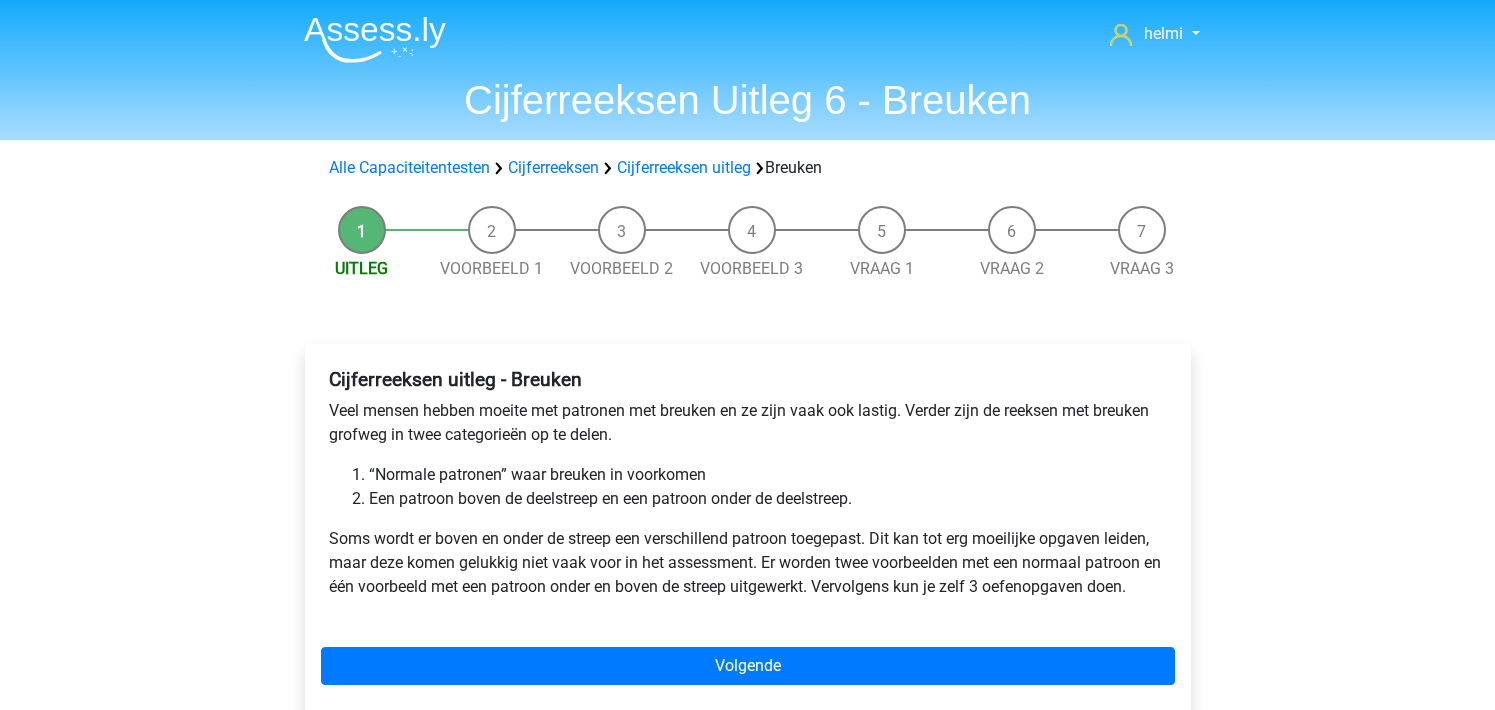scroll, scrollTop: 0, scrollLeft: 0, axis: both 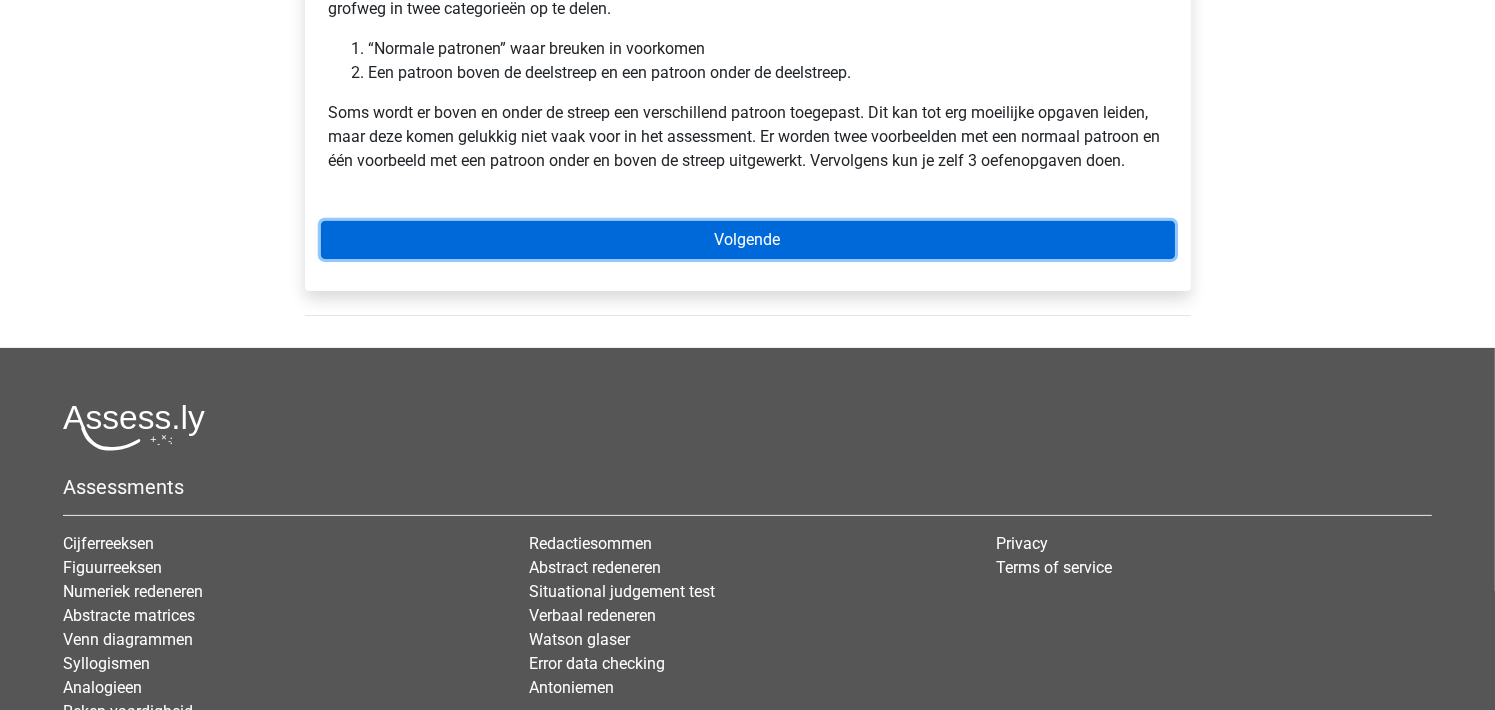 click on "Volgende" at bounding box center [748, 240] 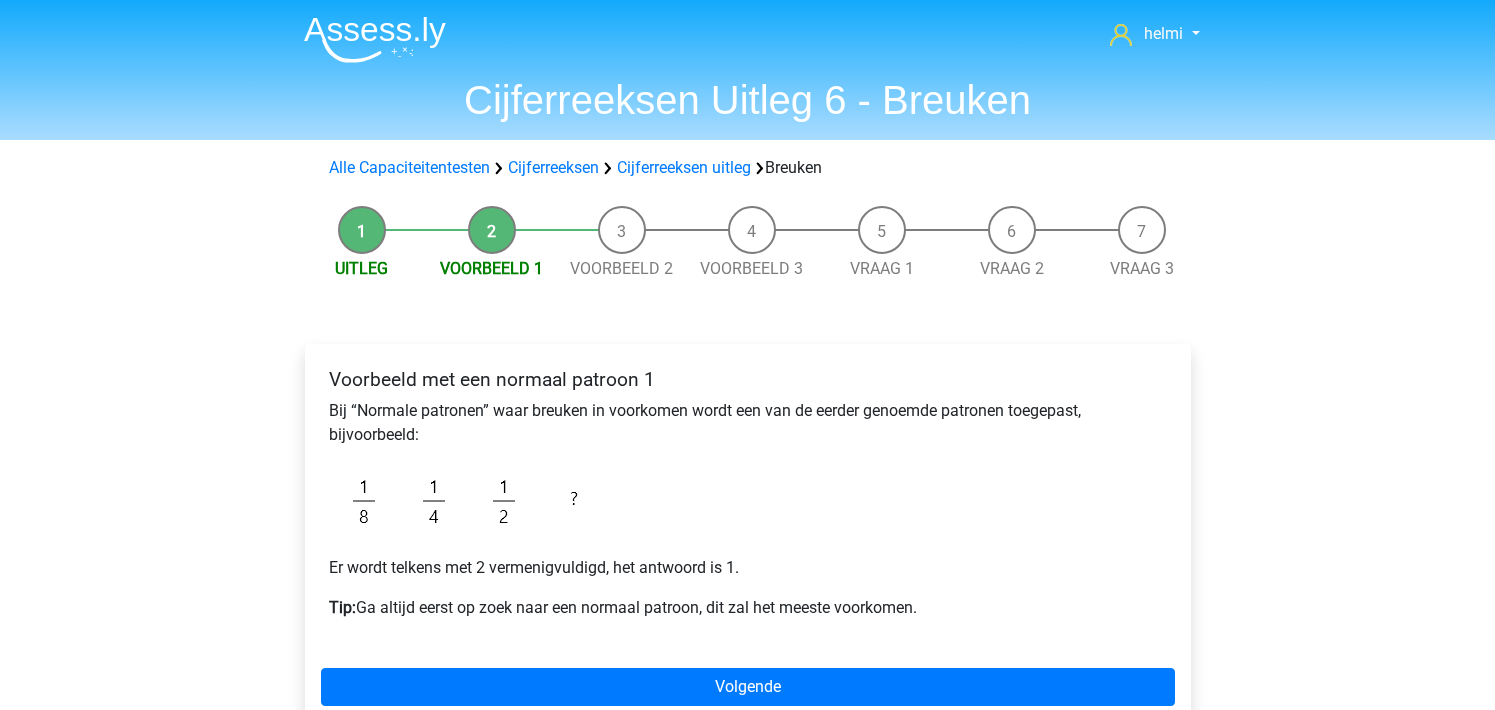 scroll, scrollTop: 0, scrollLeft: 0, axis: both 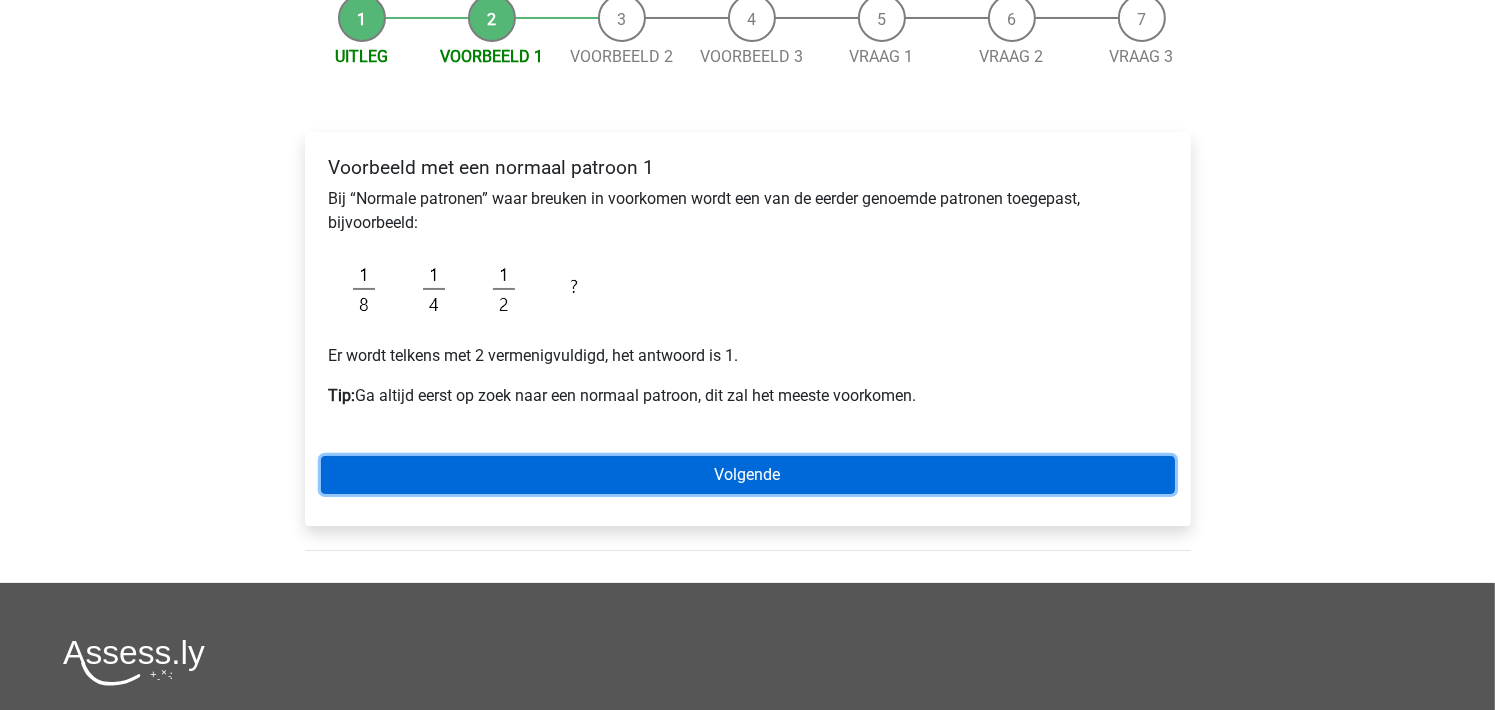 click on "Volgende" at bounding box center (748, 475) 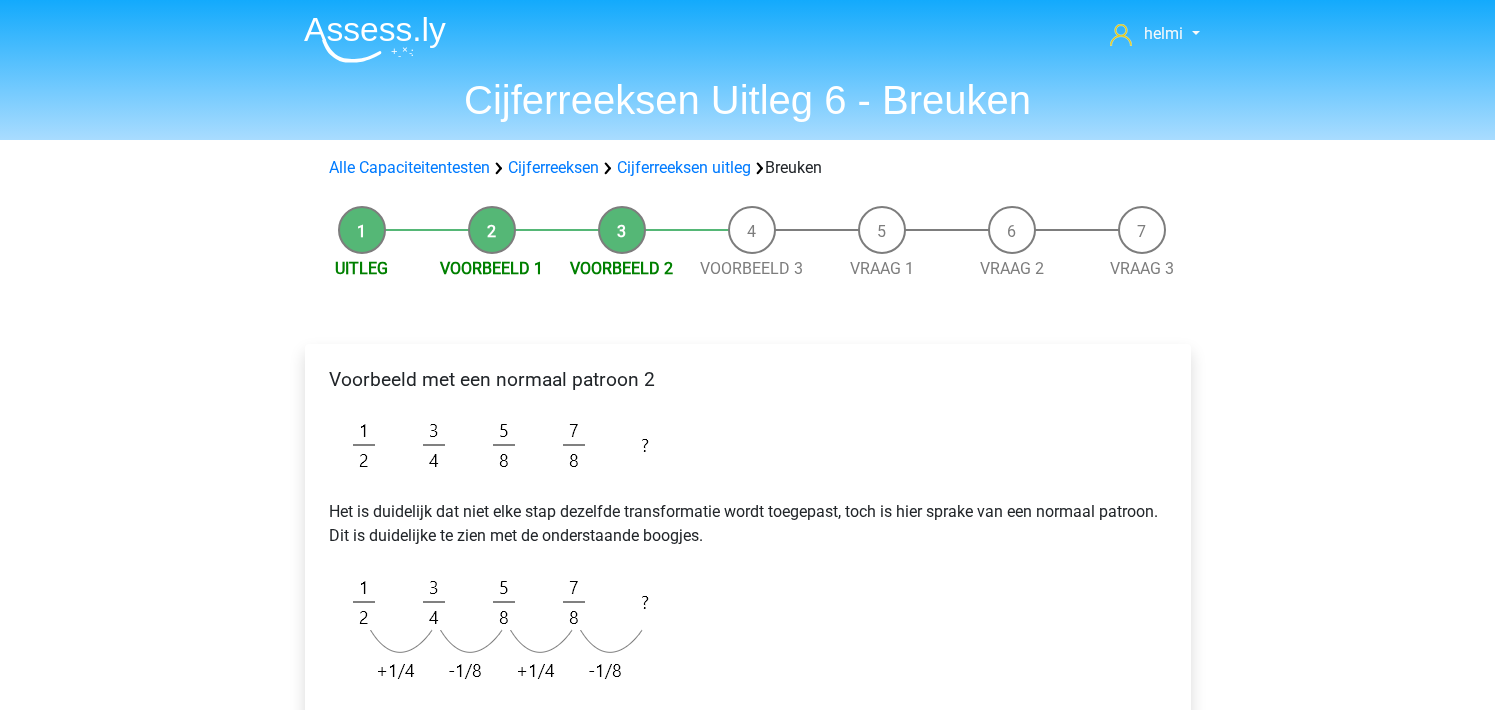 scroll, scrollTop: 0, scrollLeft: 0, axis: both 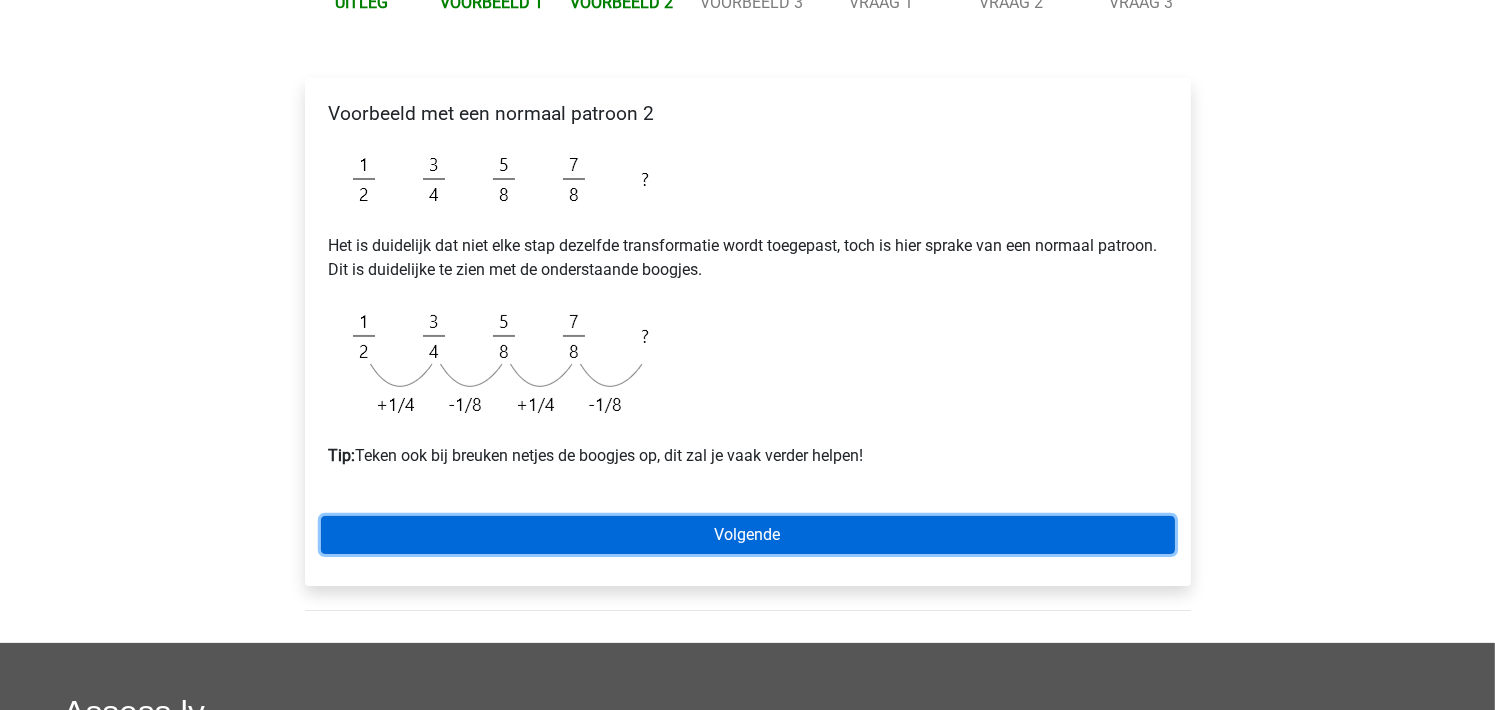 click on "Volgende" at bounding box center [748, 535] 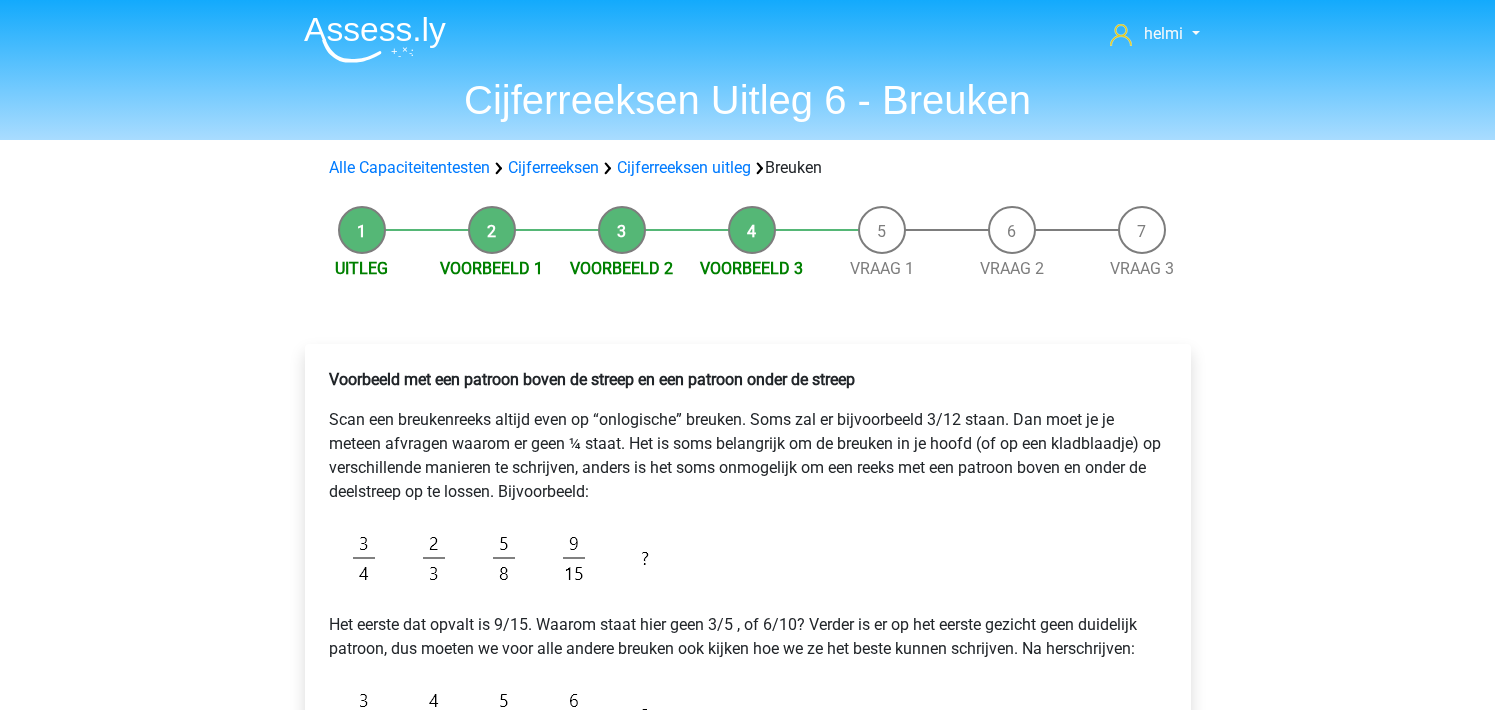 scroll, scrollTop: 0, scrollLeft: 0, axis: both 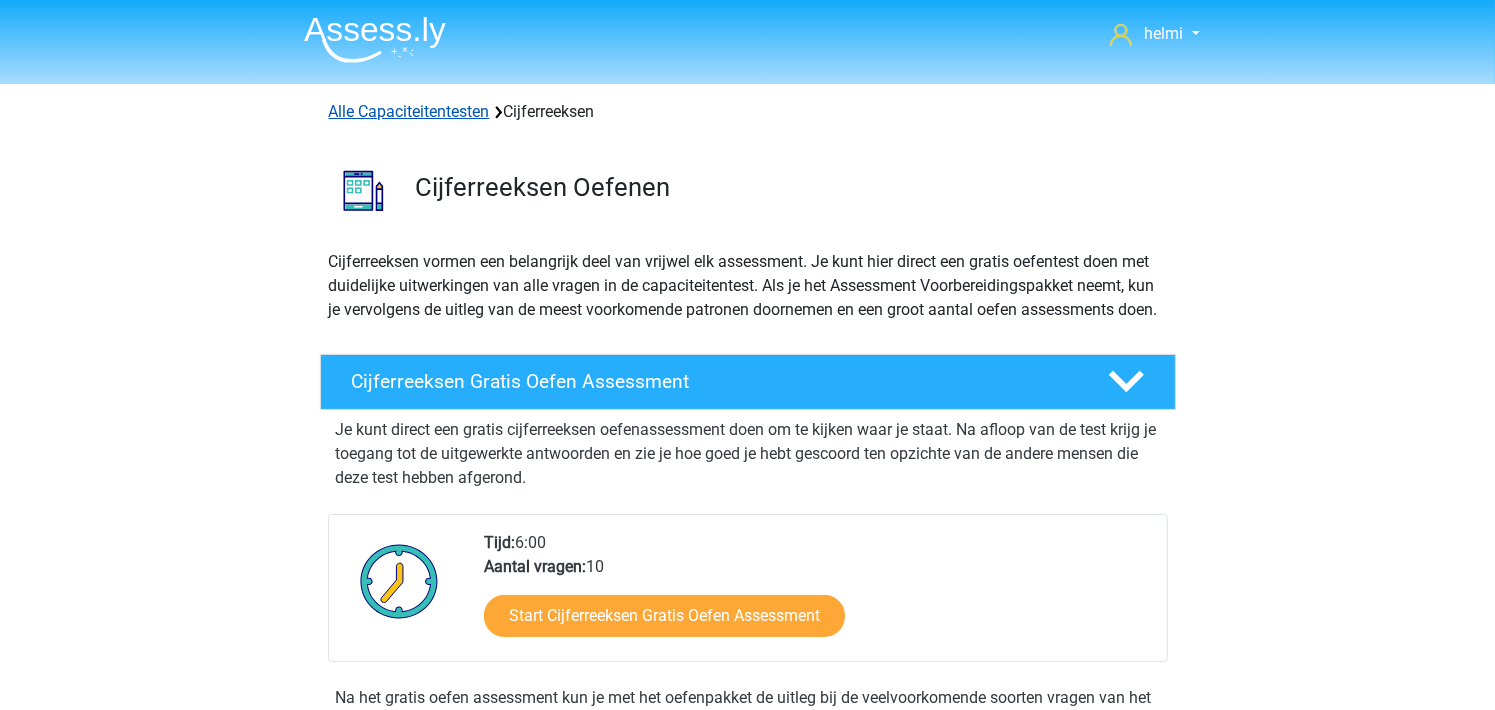 click on "Alle Capaciteitentesten" at bounding box center (409, 111) 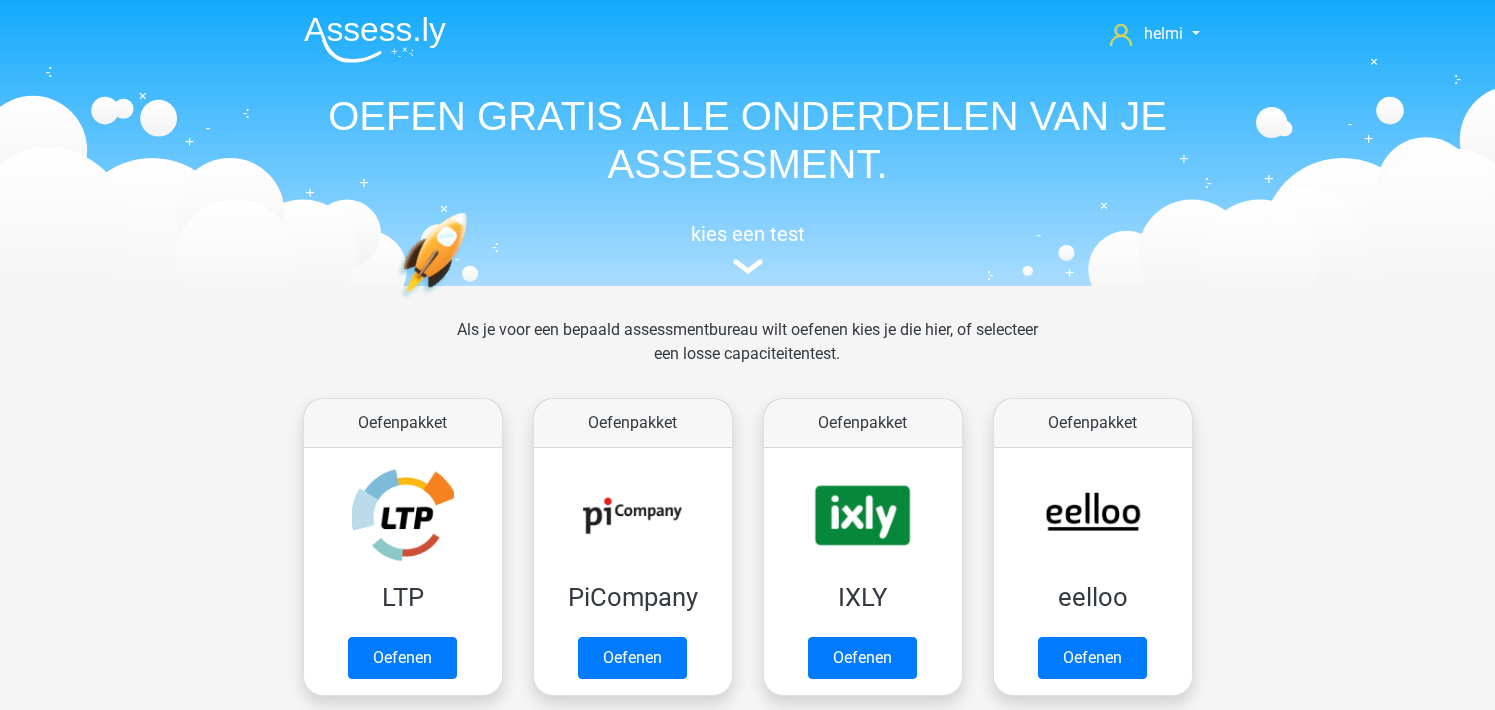 scroll, scrollTop: 848, scrollLeft: 0, axis: vertical 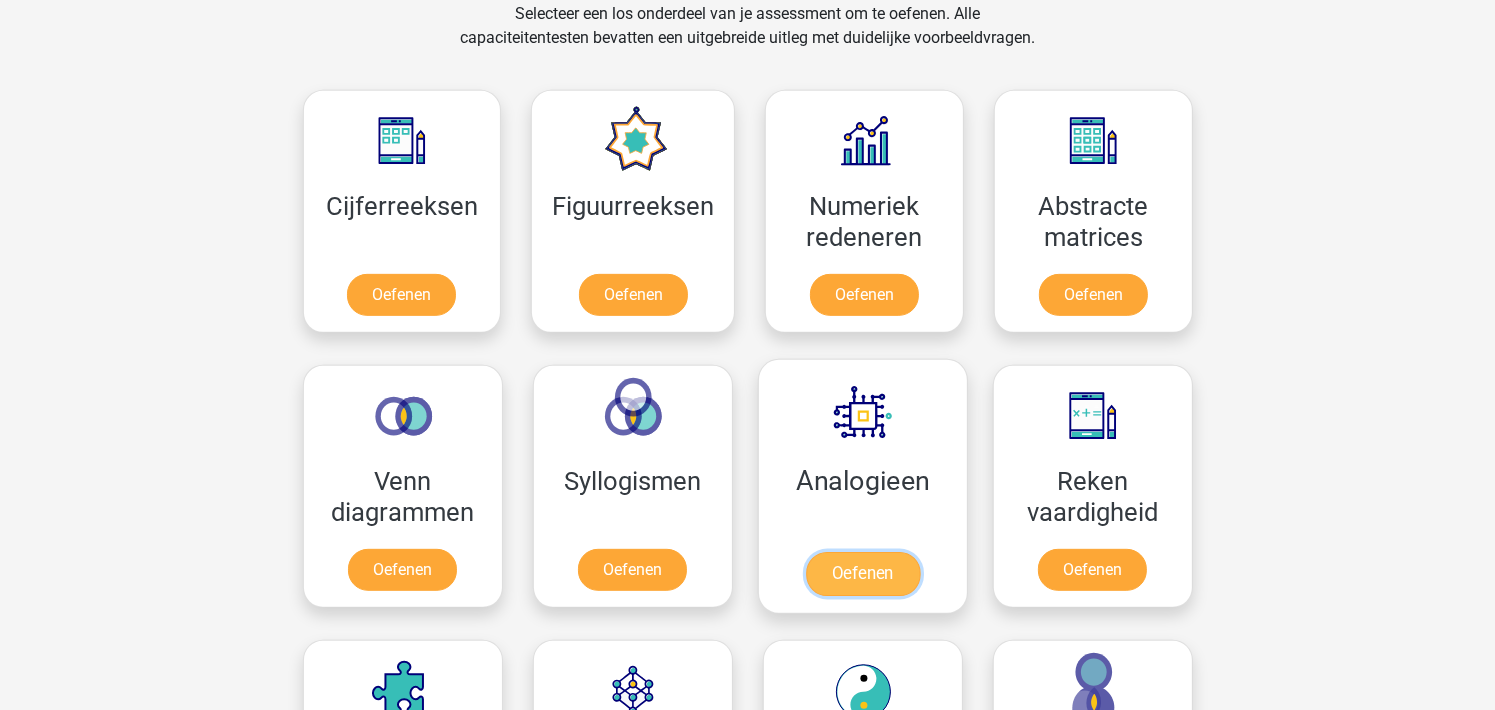 click on "Oefenen" at bounding box center [862, 574] 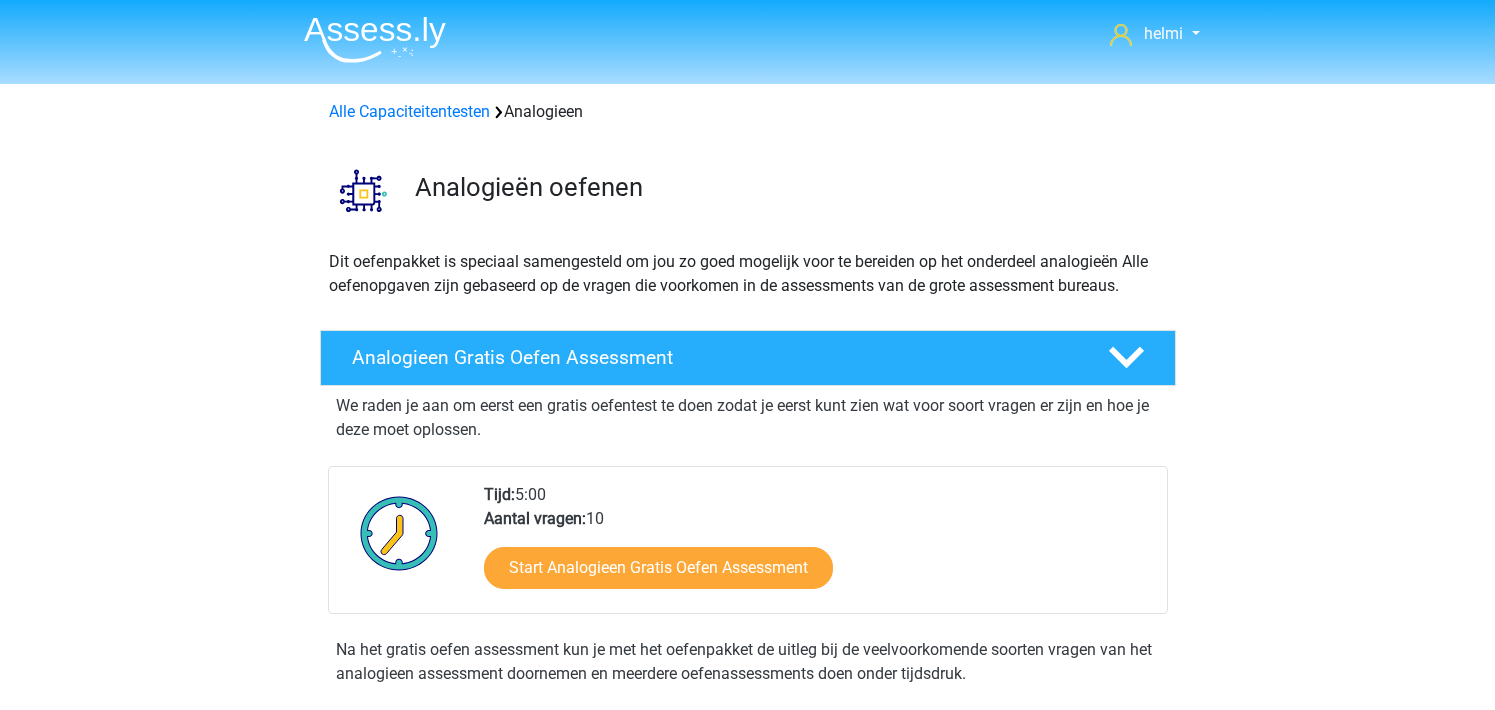 scroll, scrollTop: 0, scrollLeft: 0, axis: both 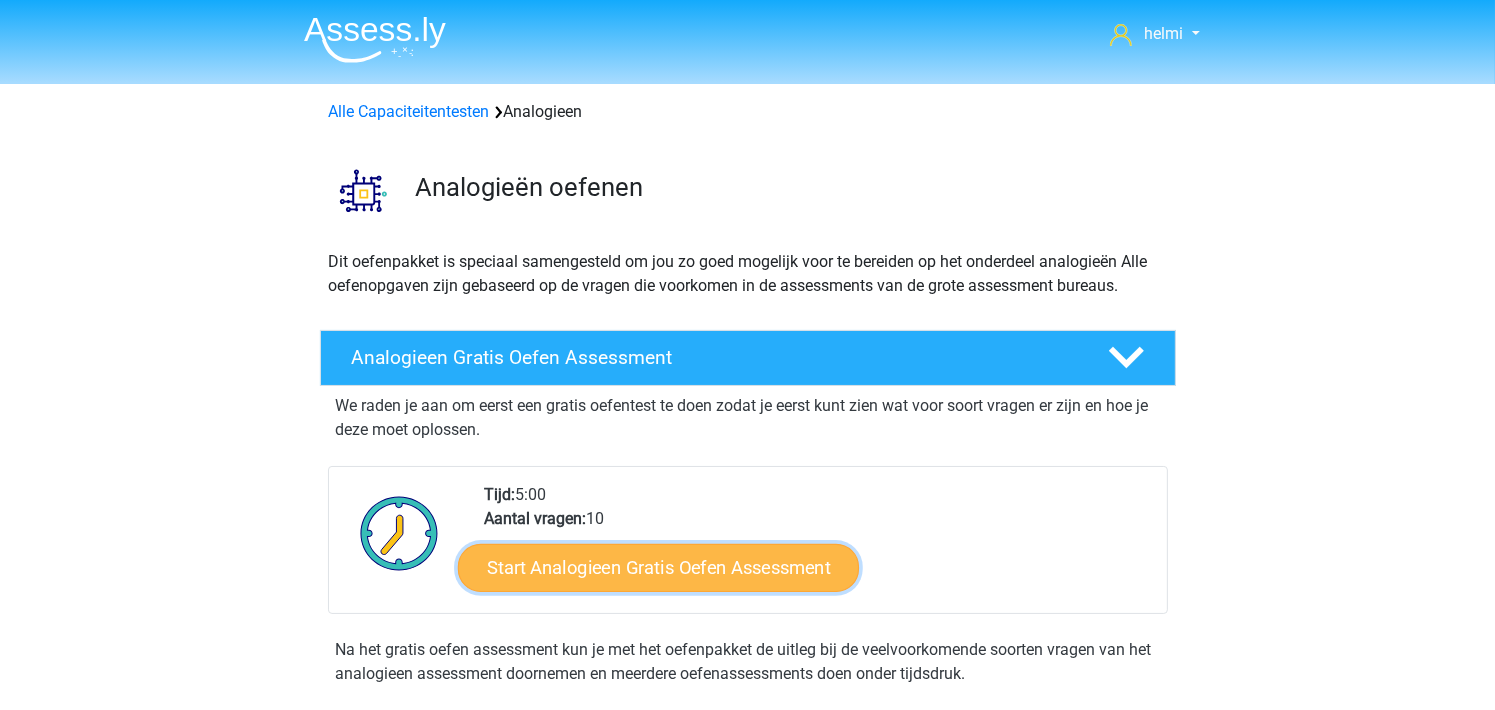 click on "Start Analogieen
Gratis Oefen Assessment" at bounding box center (658, 567) 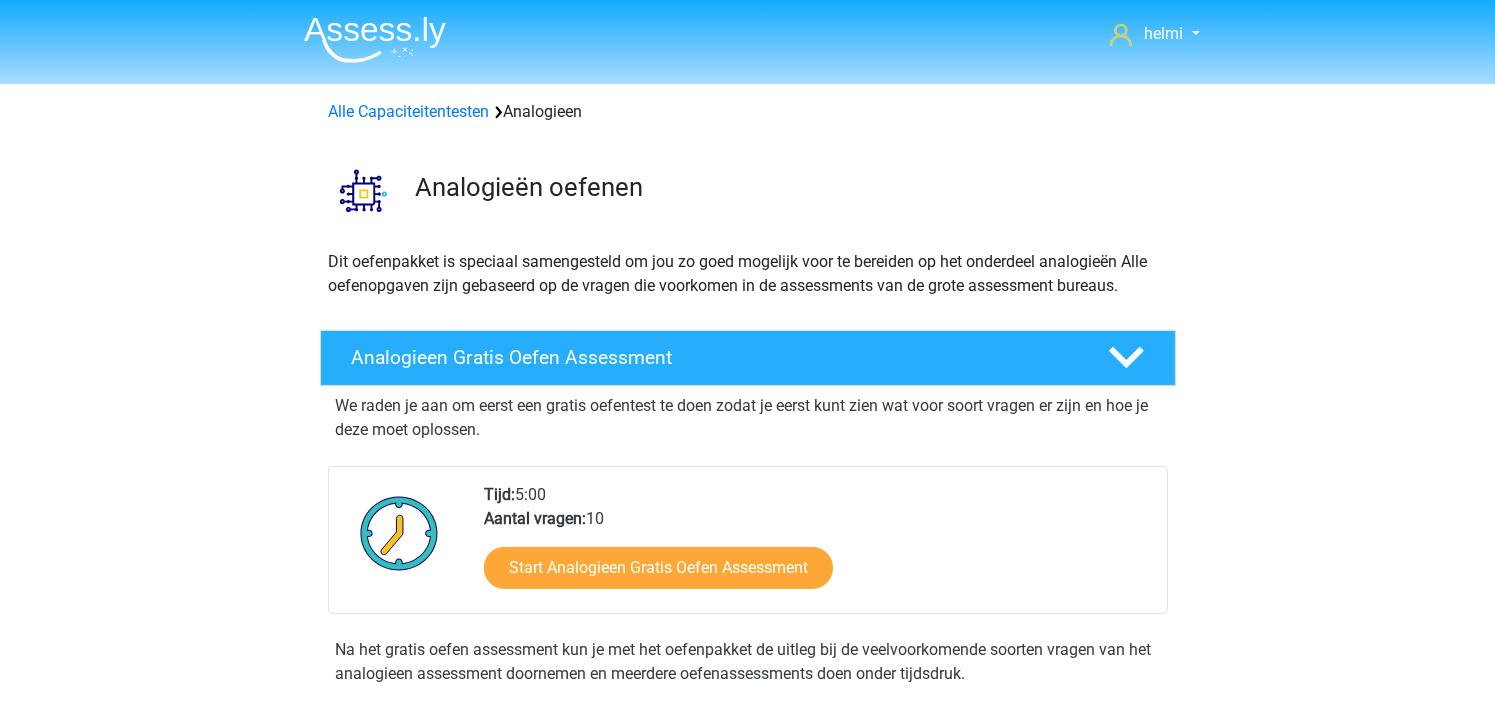 click on "[USERNAME]
[USERNAME]@example.com
[LANGUAGE]
[LANGUAGE]" at bounding box center (747, 802) 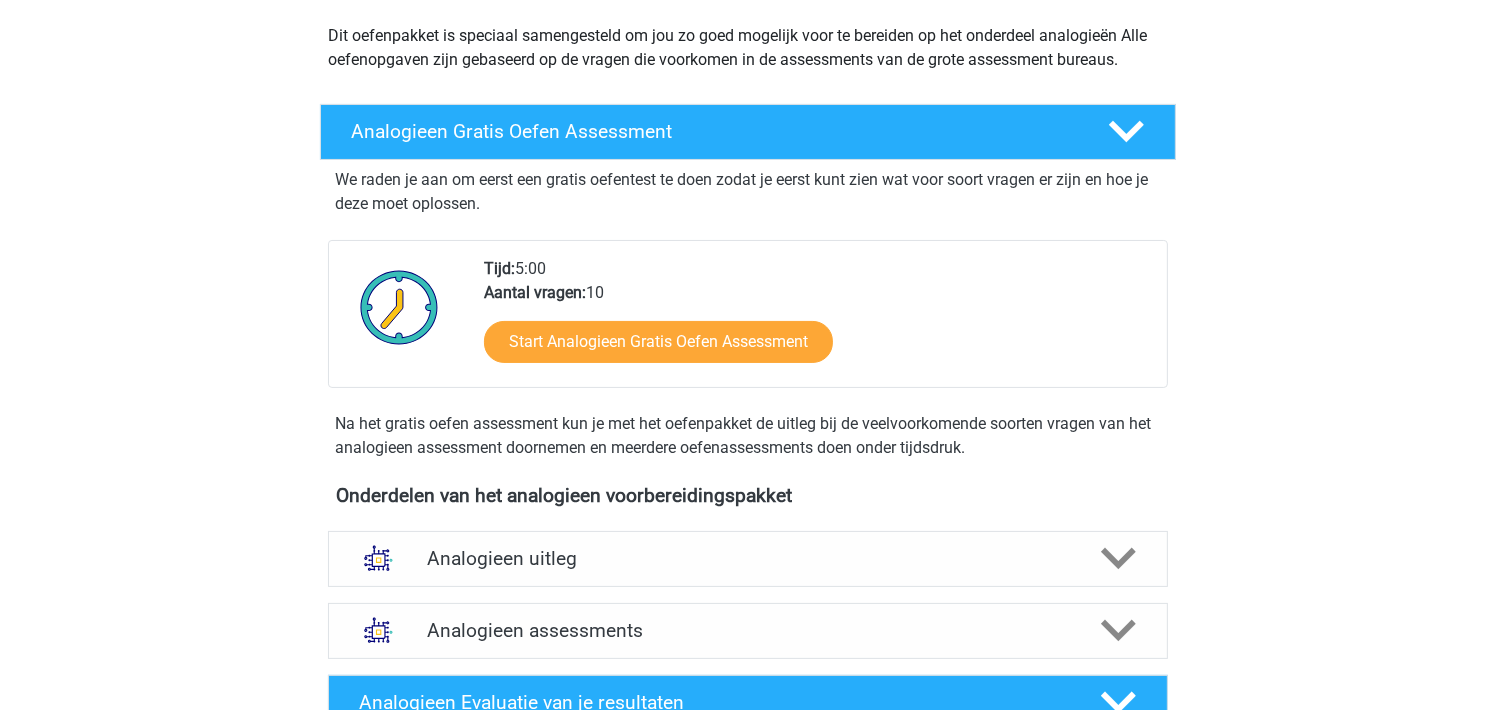scroll, scrollTop: 372, scrollLeft: 0, axis: vertical 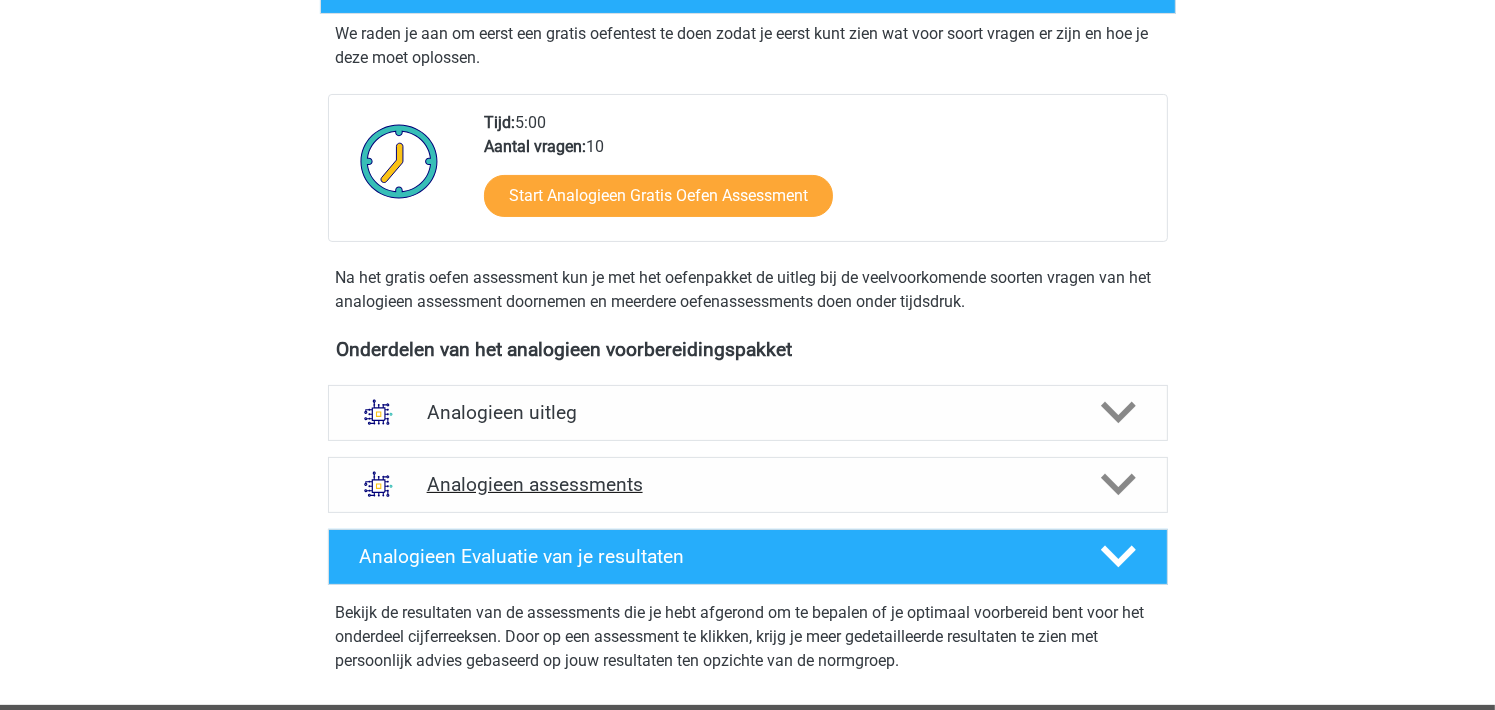 click on "Analogieen assessments" at bounding box center [748, 484] 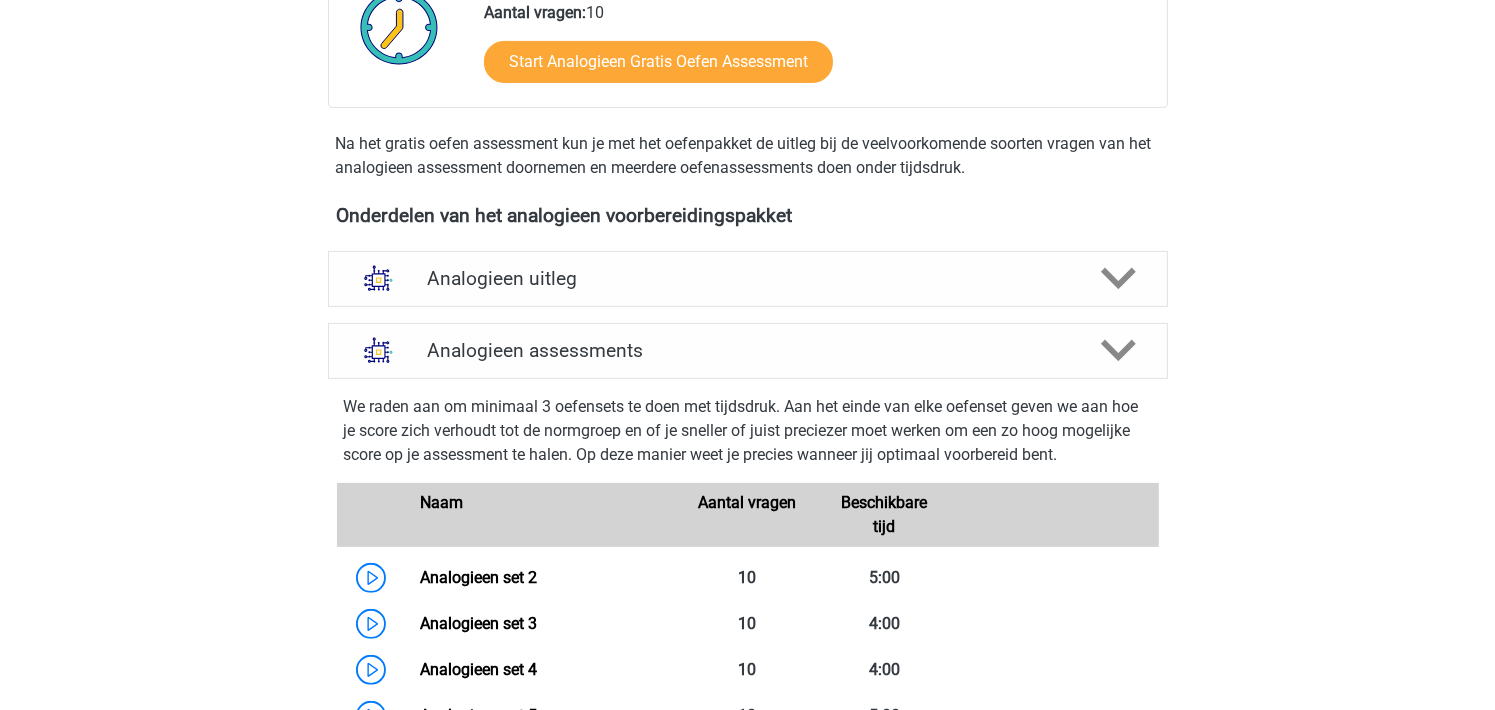 scroll, scrollTop: 613, scrollLeft: 0, axis: vertical 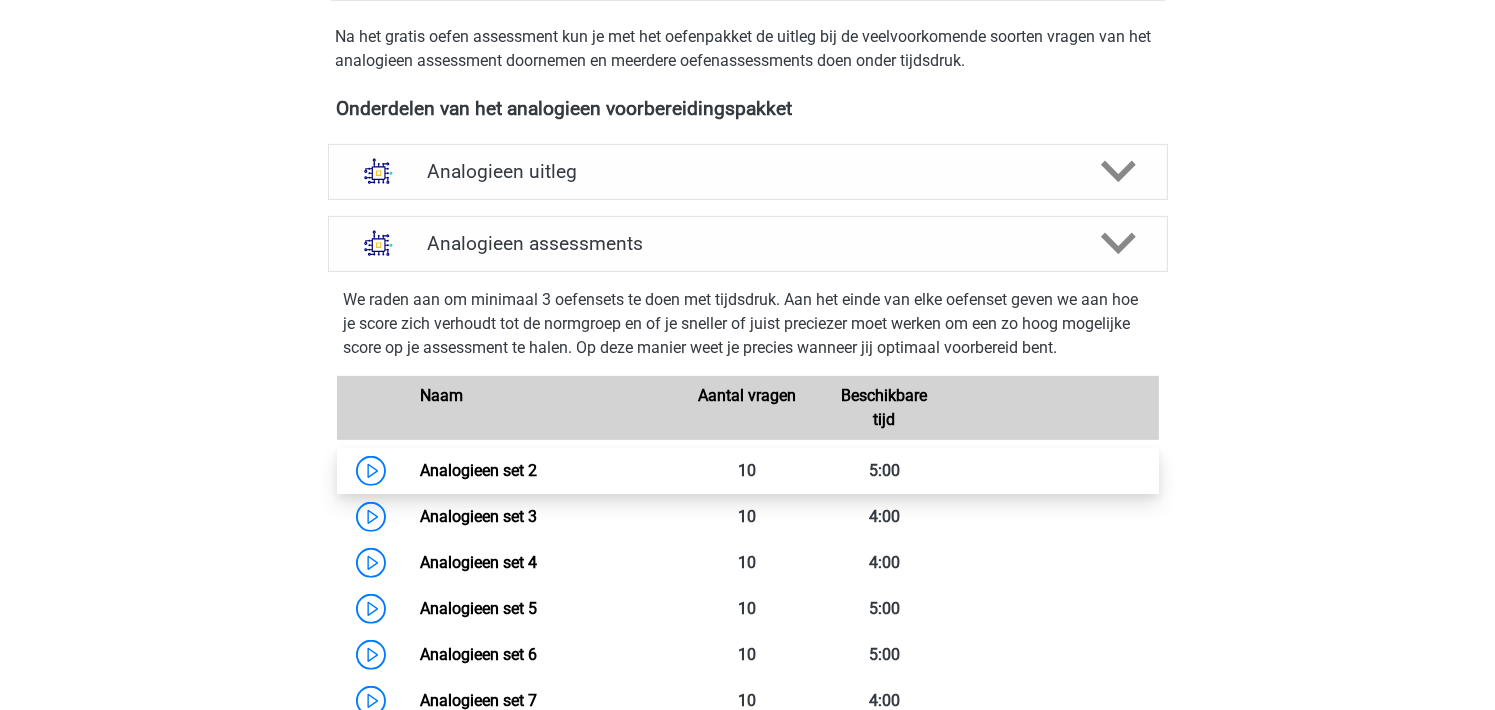 click on "Analogieen
set 2" at bounding box center (478, 470) 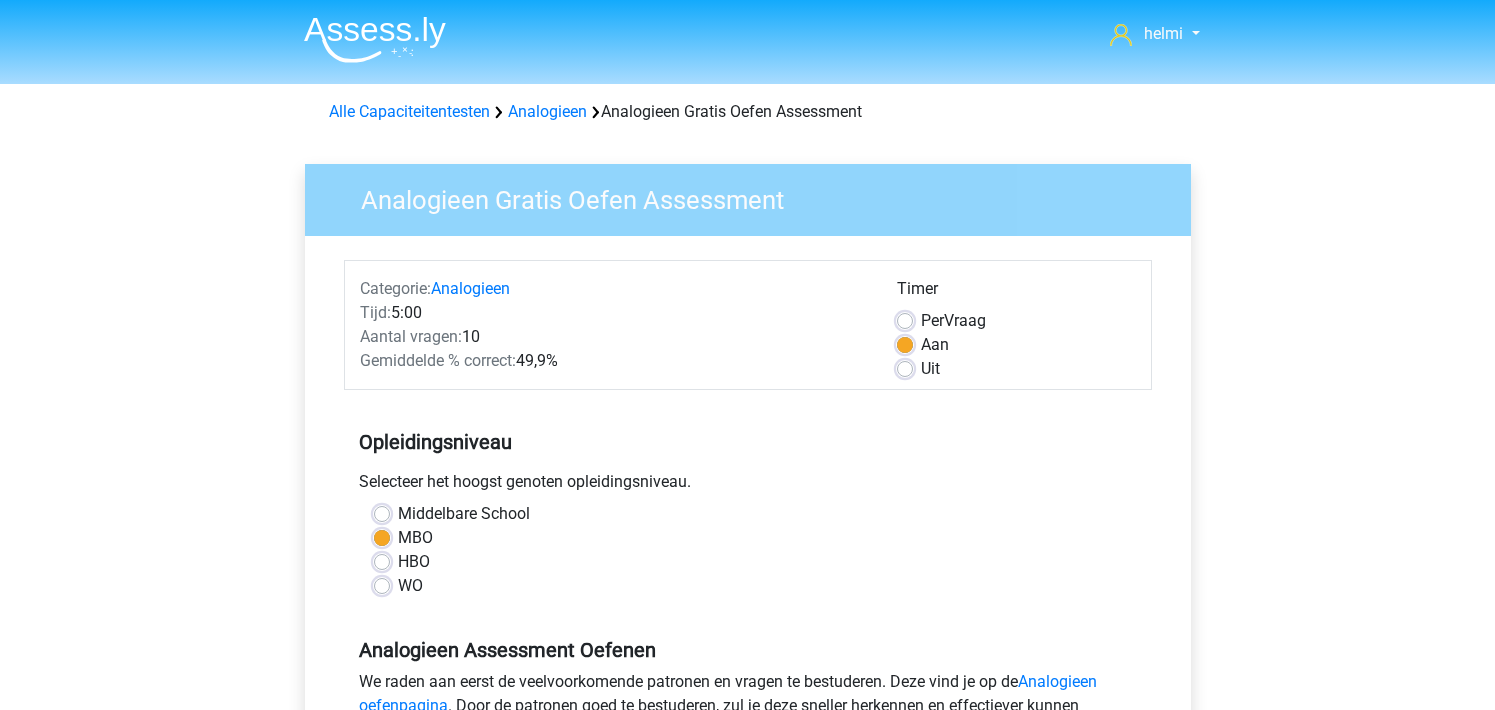 scroll, scrollTop: 0, scrollLeft: 0, axis: both 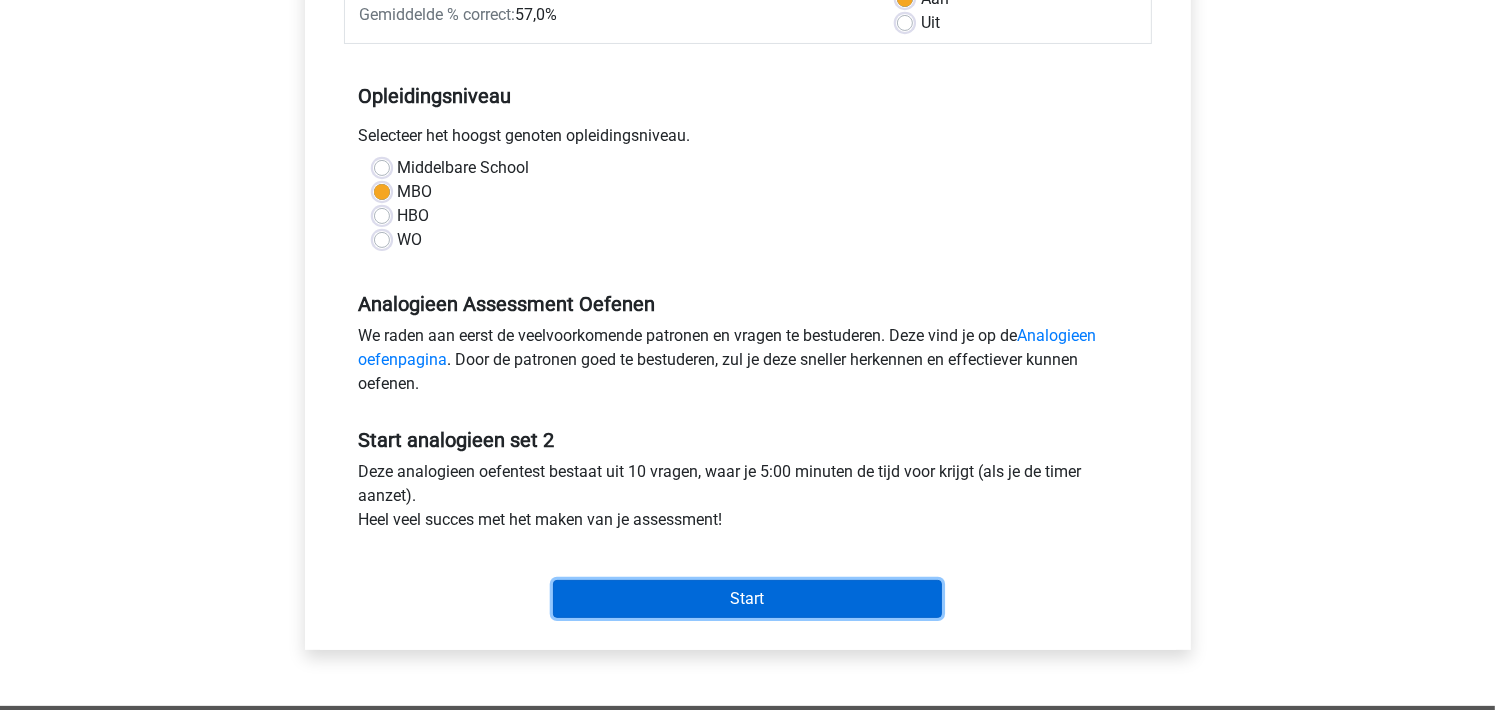 click on "Start" at bounding box center [747, 599] 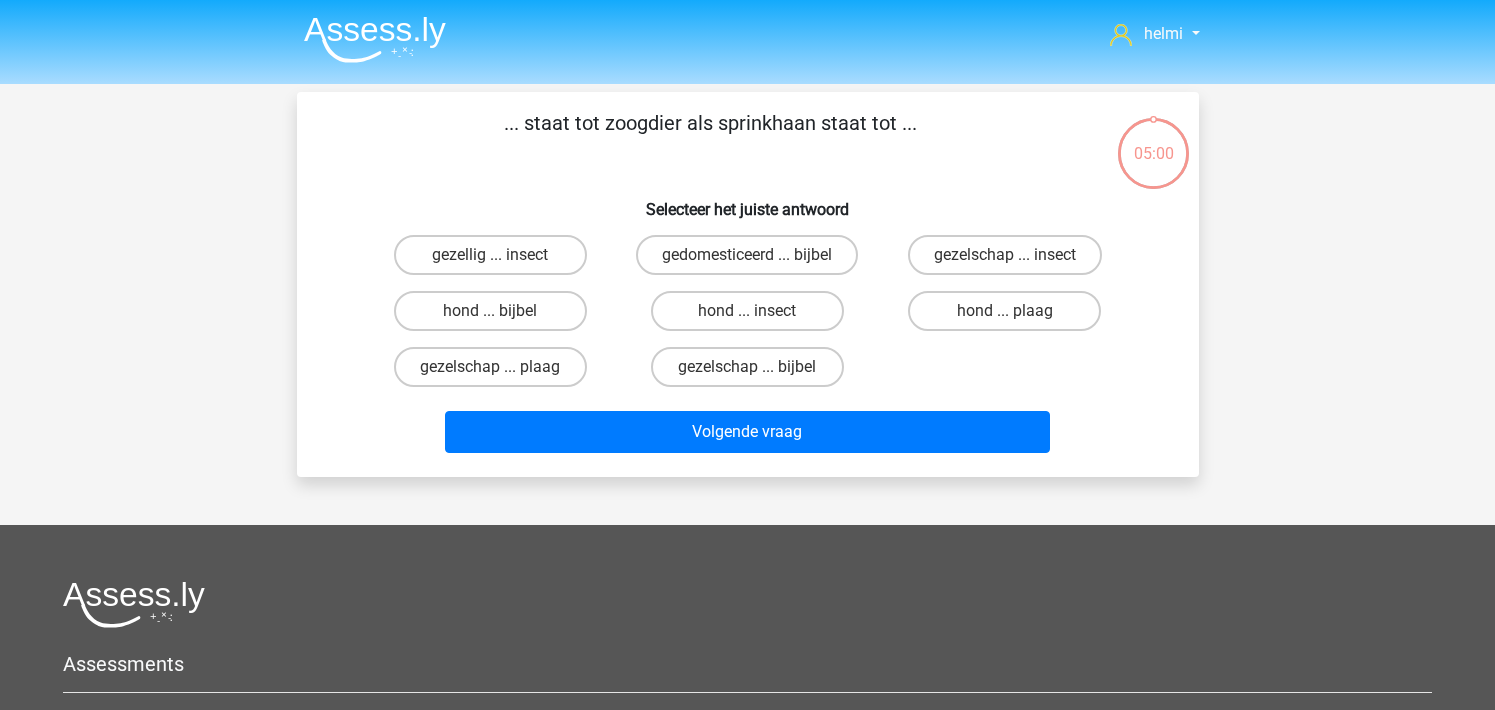 scroll, scrollTop: 0, scrollLeft: 0, axis: both 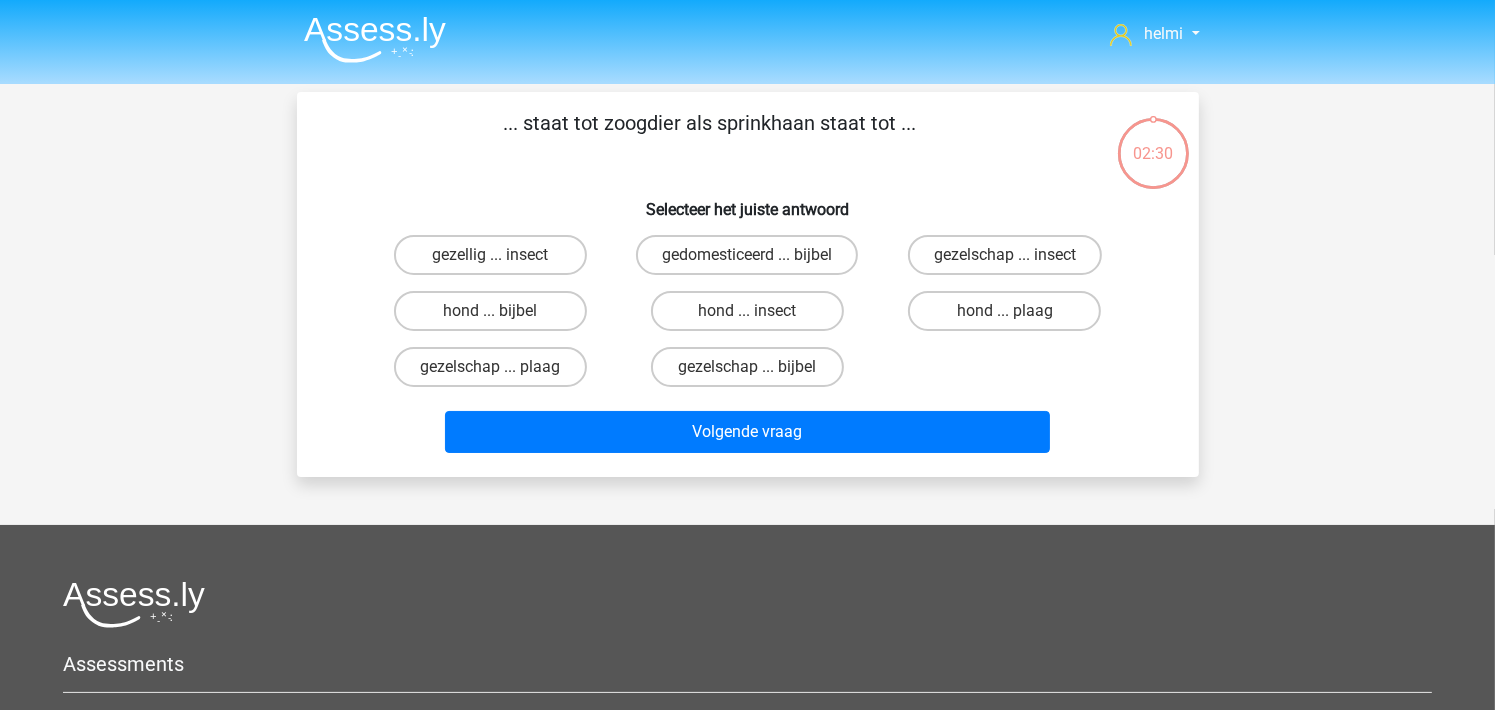 click on "... staat tot zoogdier als sprinkhaan staat tot ..." at bounding box center [710, 138] 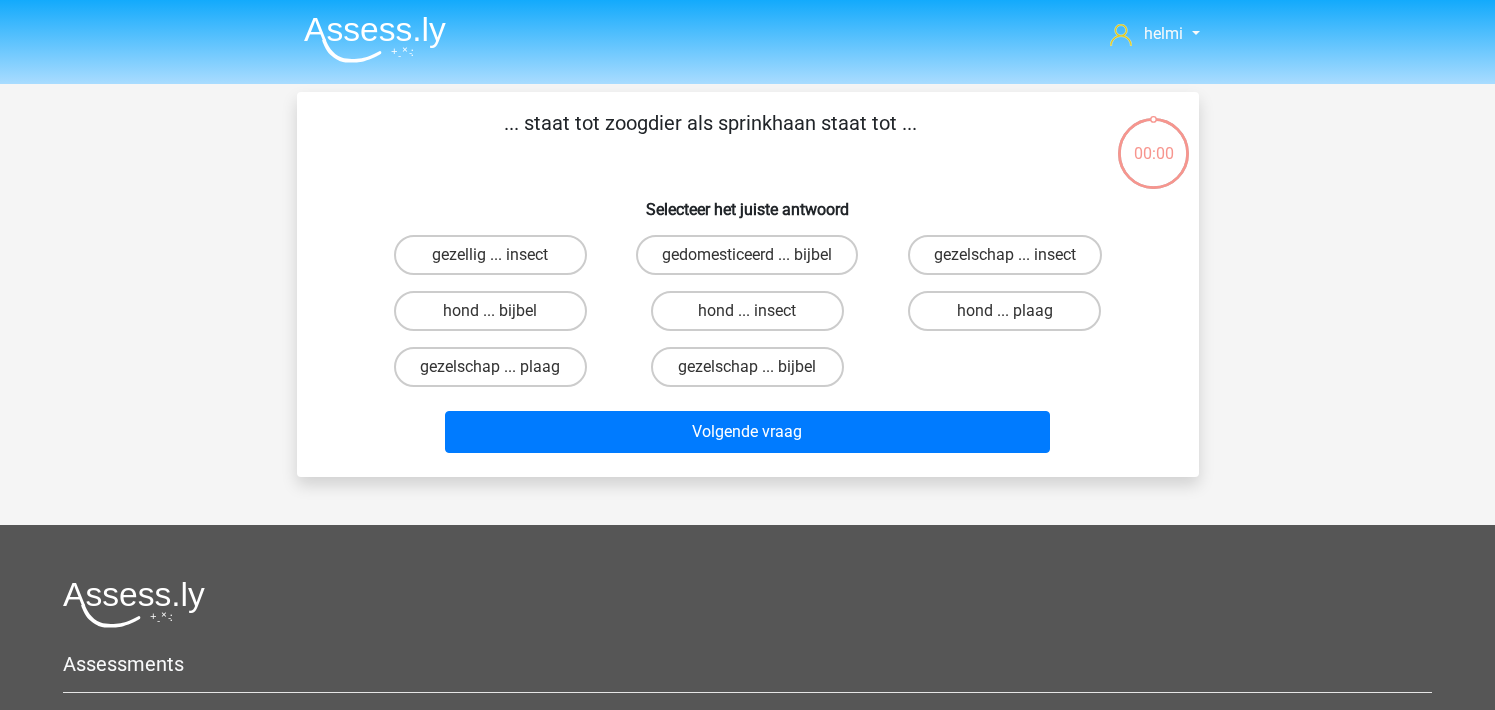 scroll, scrollTop: 0, scrollLeft: 0, axis: both 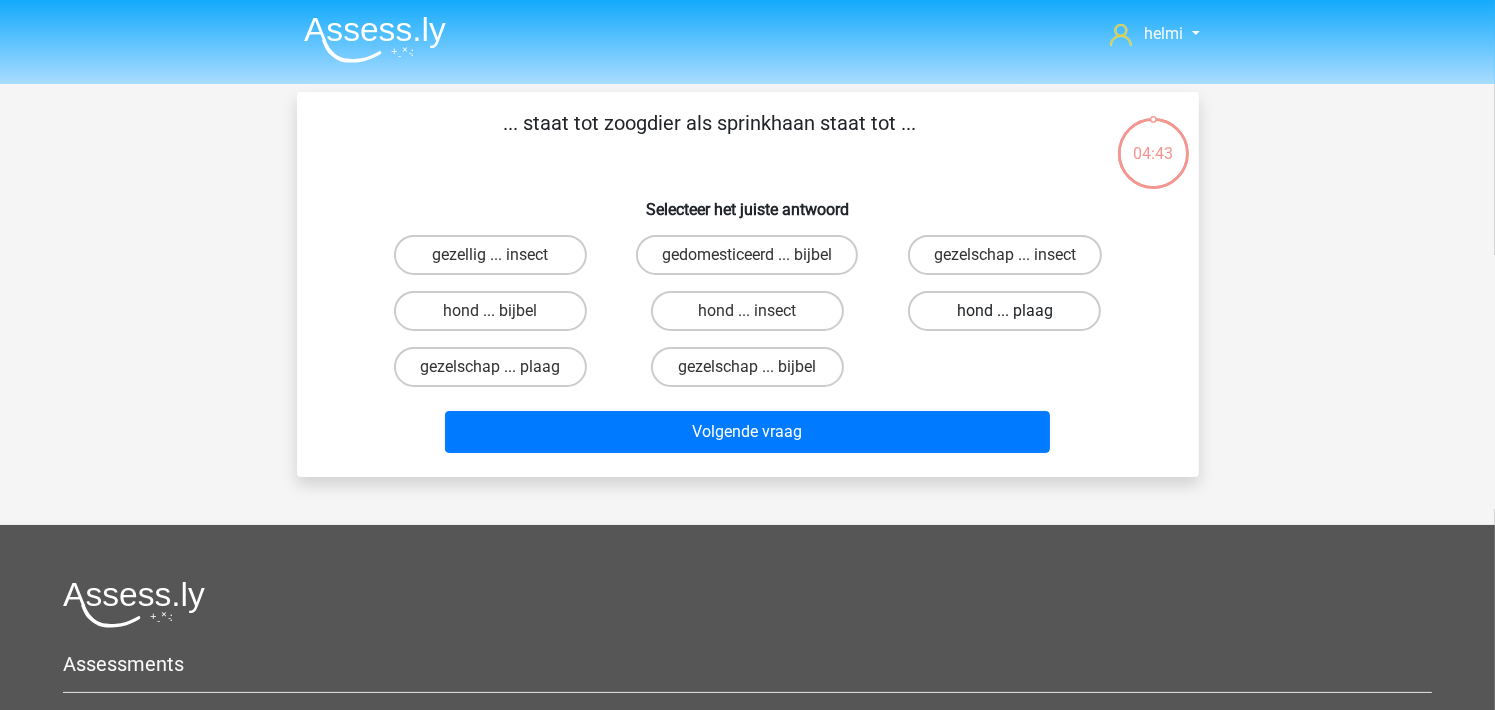 click on "hond ... plaag" at bounding box center [1004, 311] 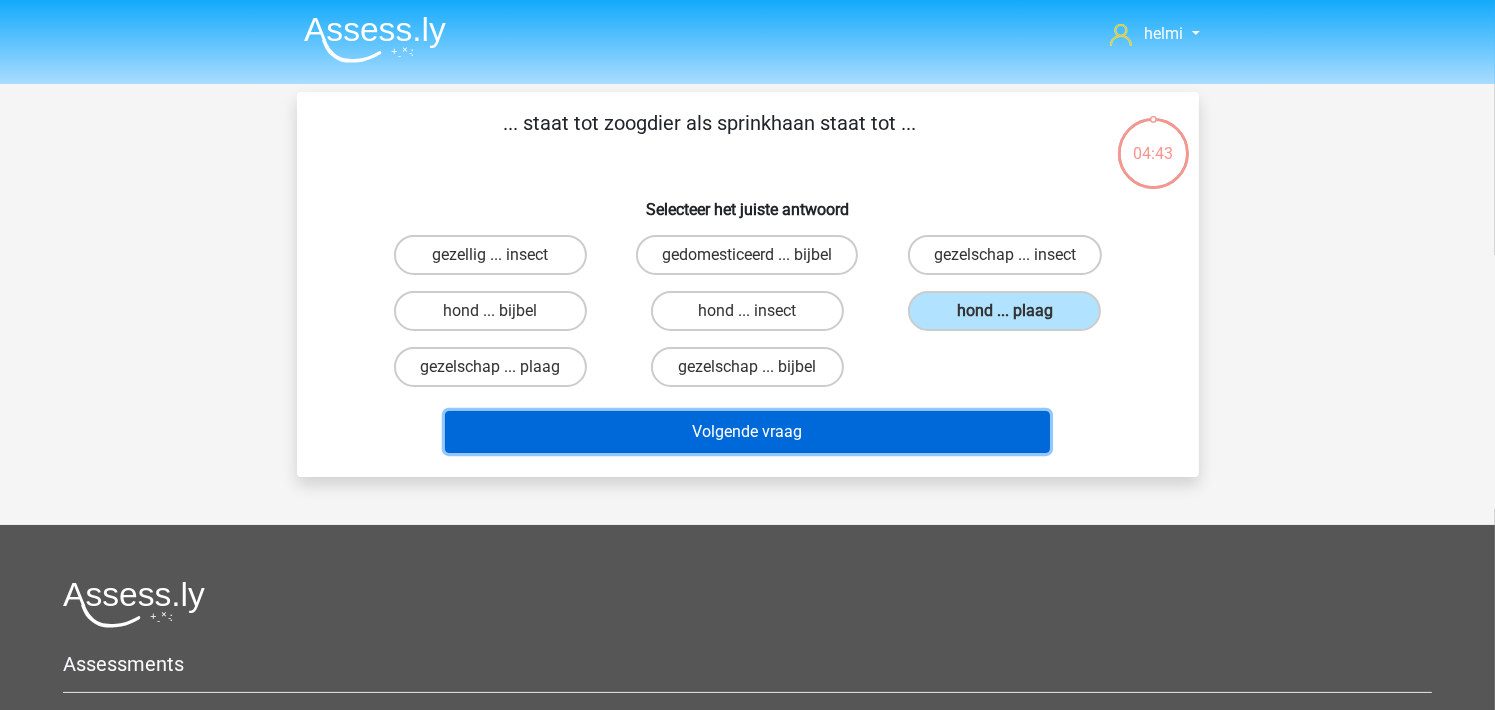 click on "Volgende vraag" at bounding box center (747, 432) 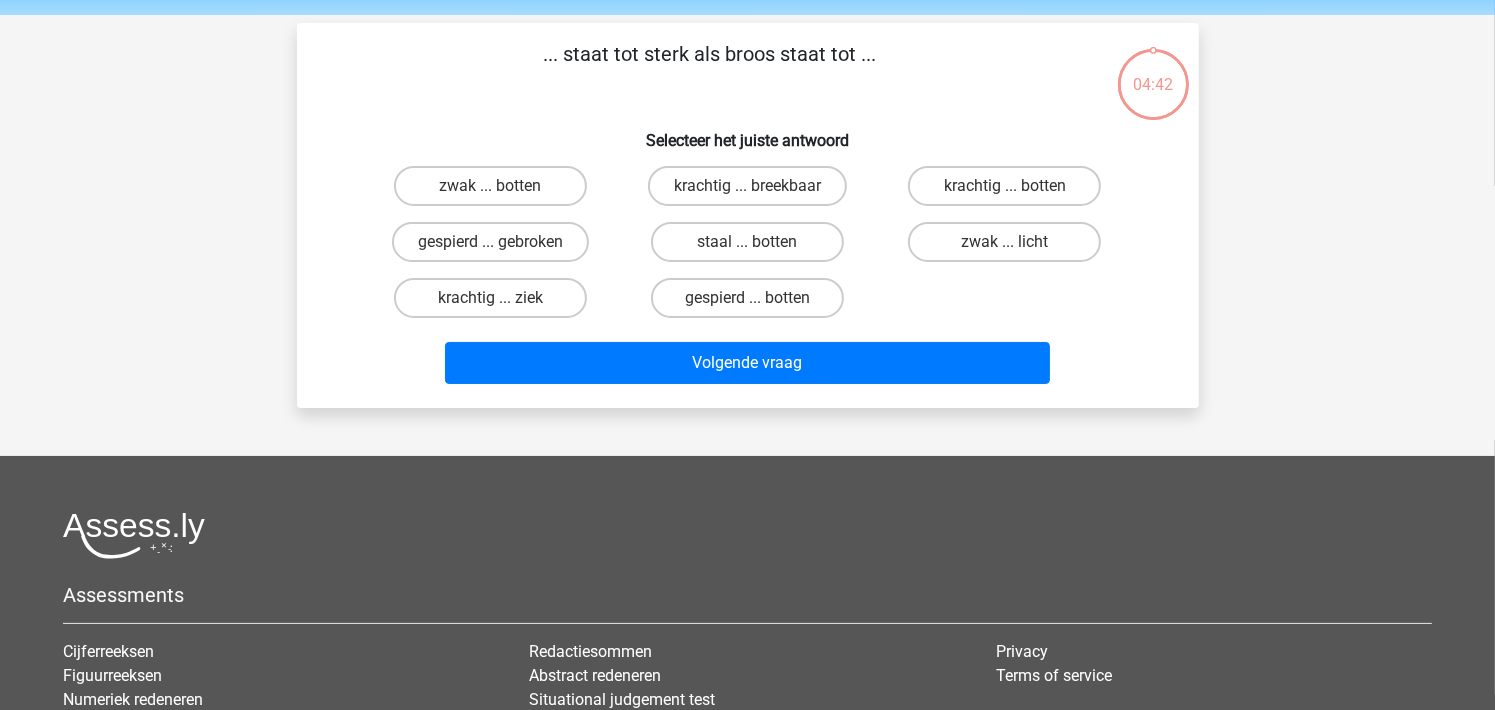 scroll, scrollTop: 92, scrollLeft: 0, axis: vertical 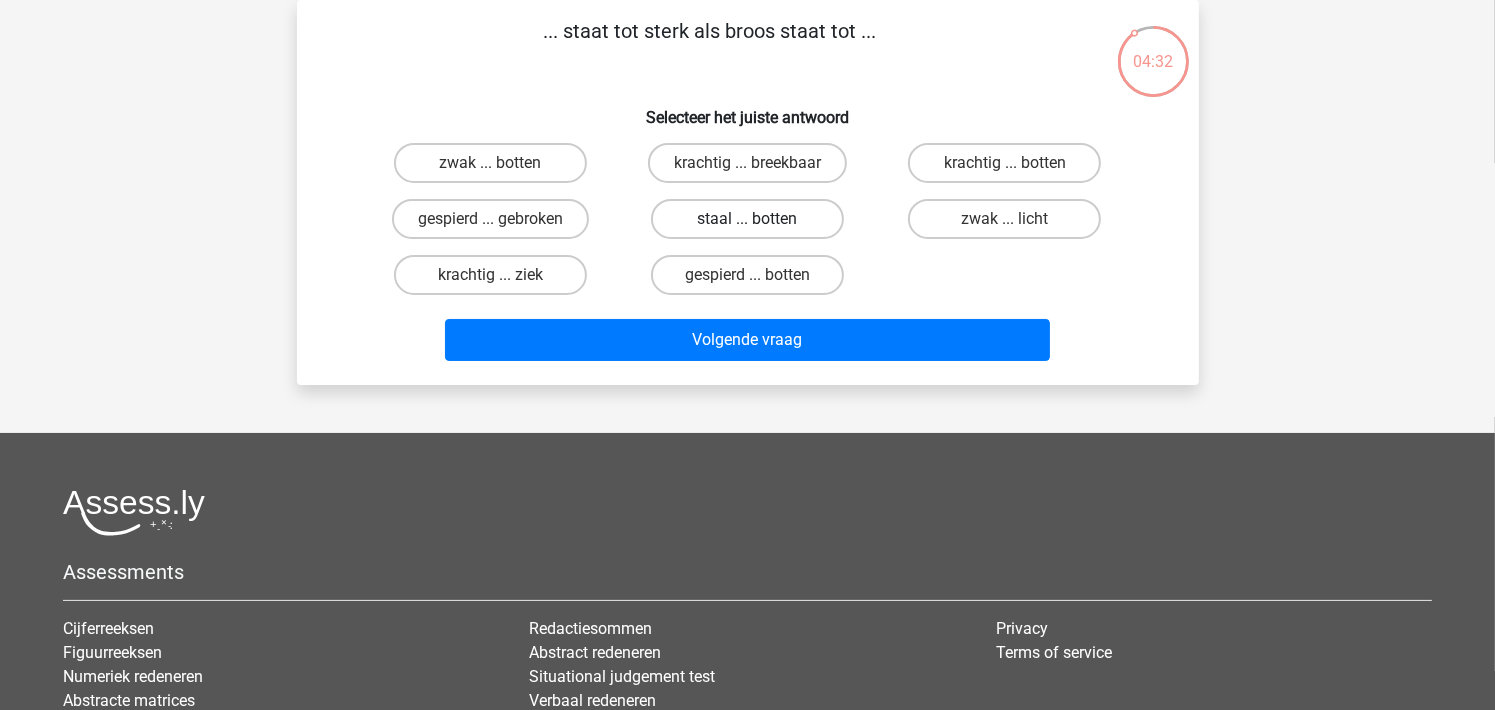 click on "staal ... botten" at bounding box center [747, 219] 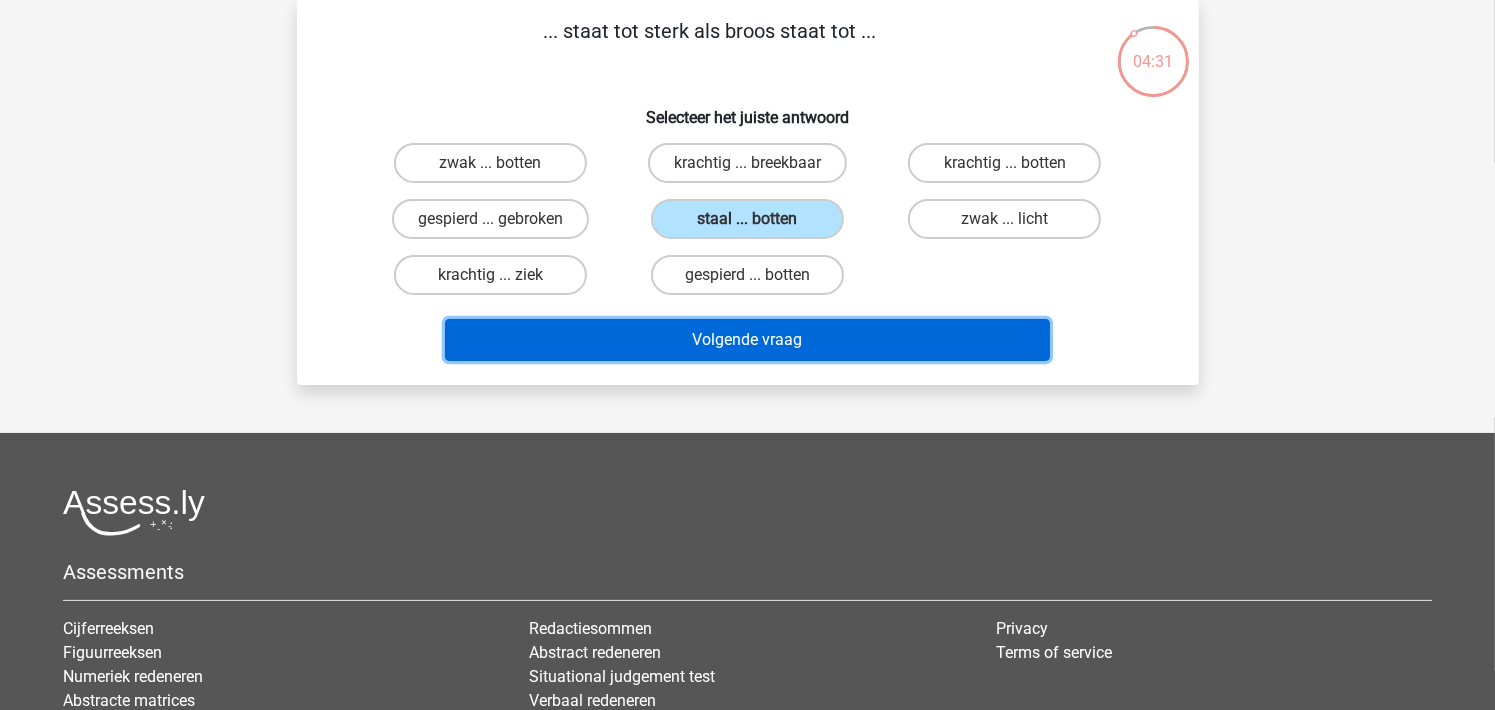 click on "Volgende vraag" at bounding box center (747, 340) 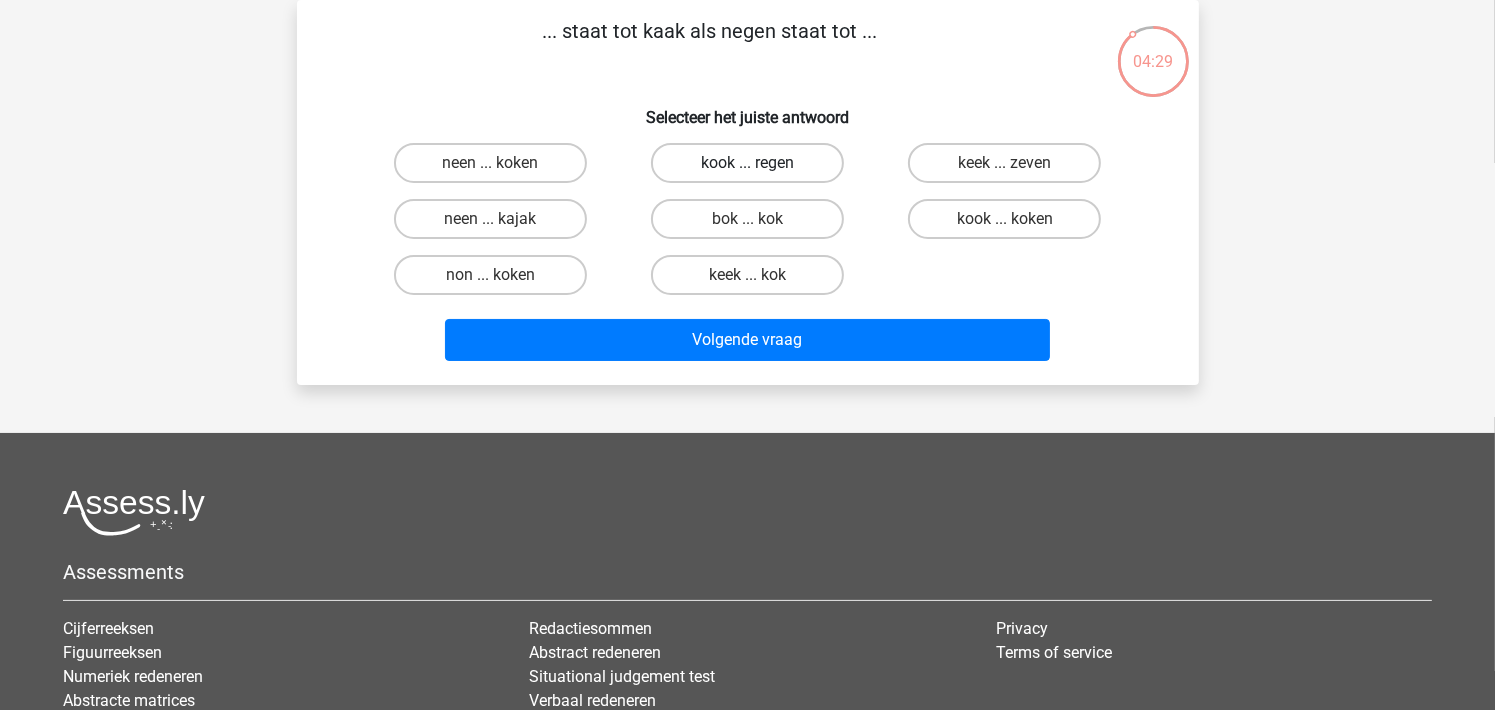 click on "kook ... regen" at bounding box center (747, 163) 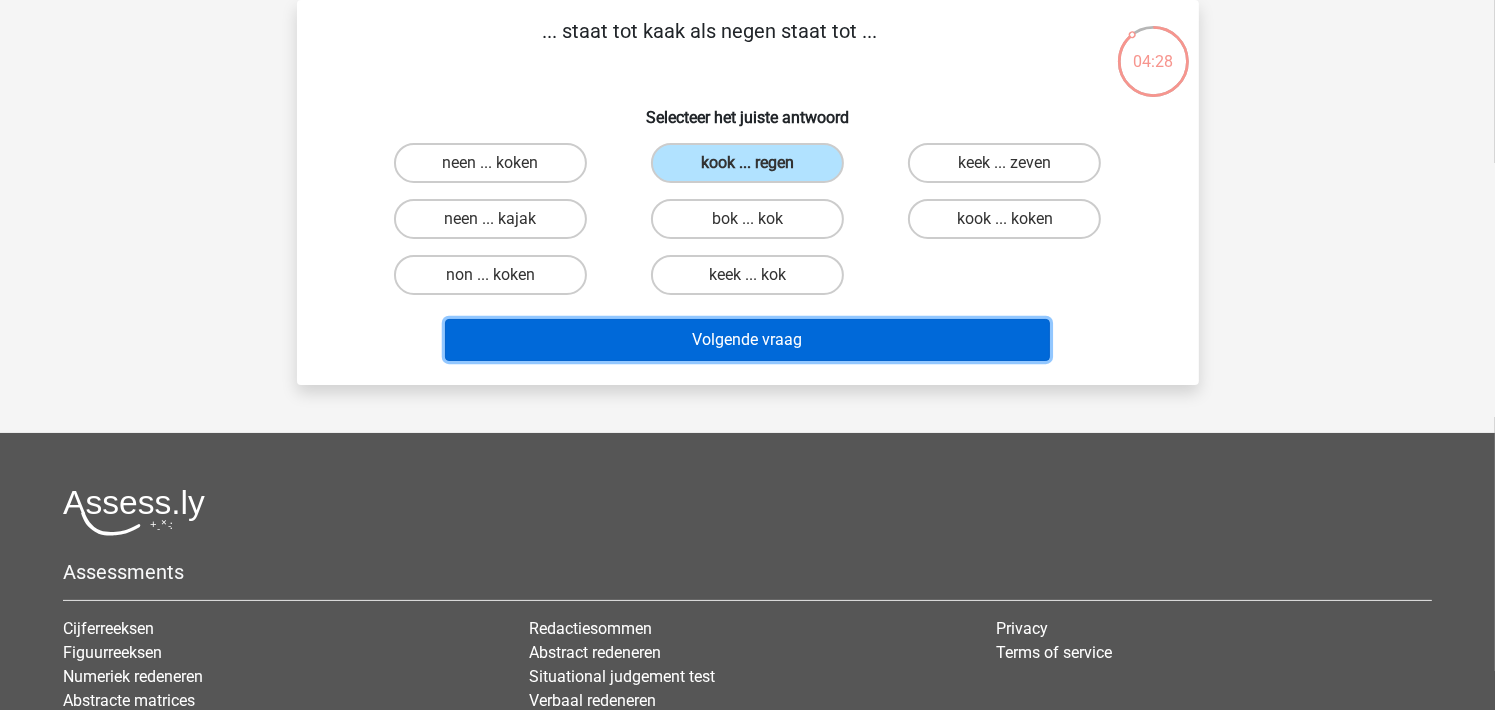 click on "Volgende vraag" at bounding box center [747, 340] 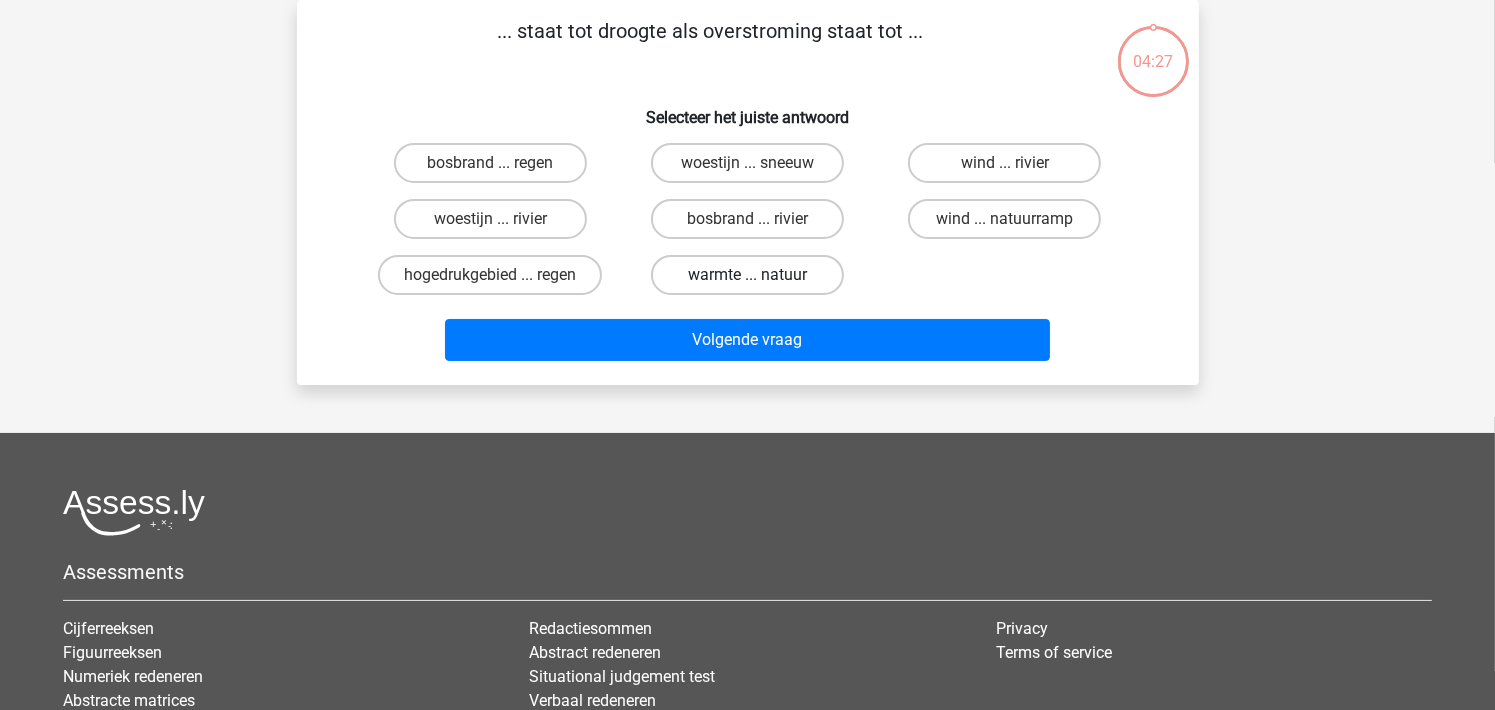 click on "warmte ... natuur" at bounding box center (747, 275) 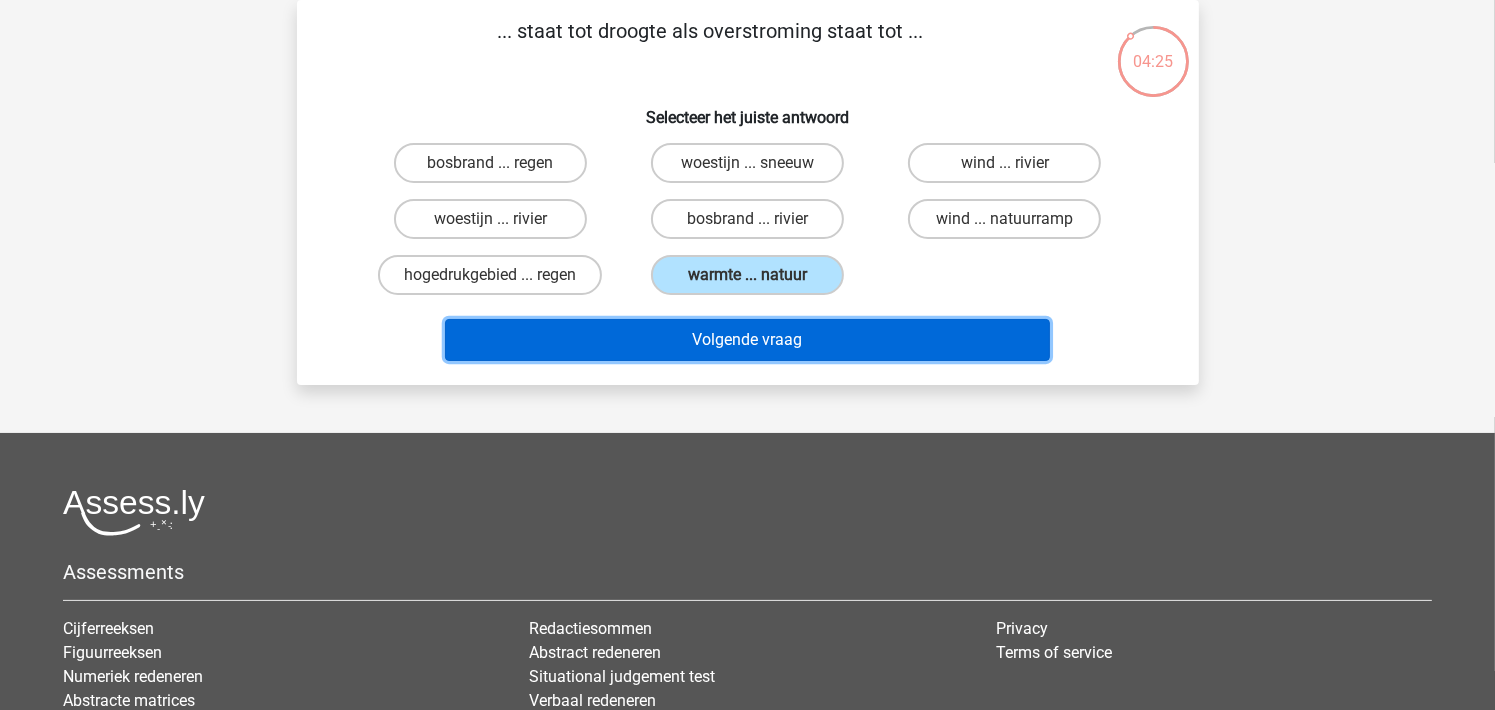 click on "Volgende vraag" at bounding box center [747, 340] 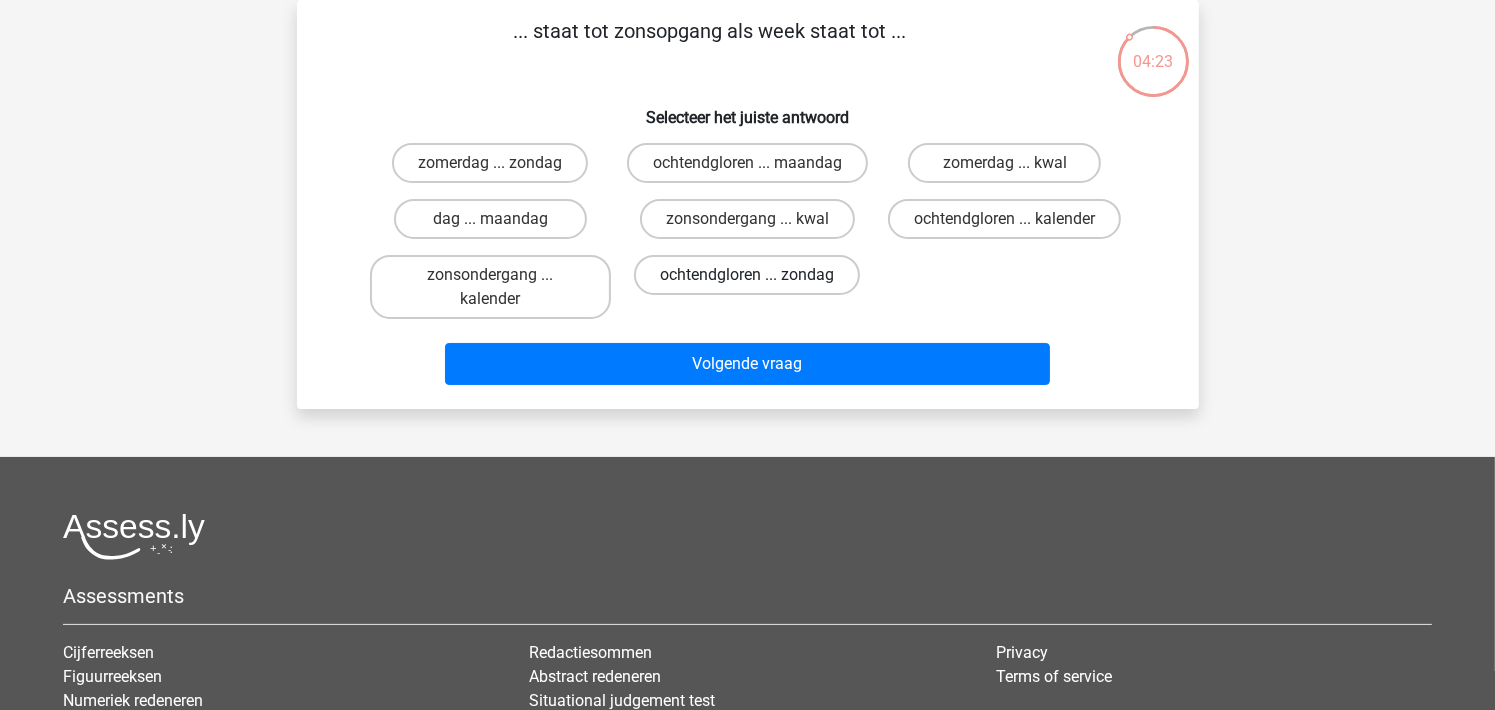 click on "ochtendgloren ... zondag" at bounding box center (747, 275) 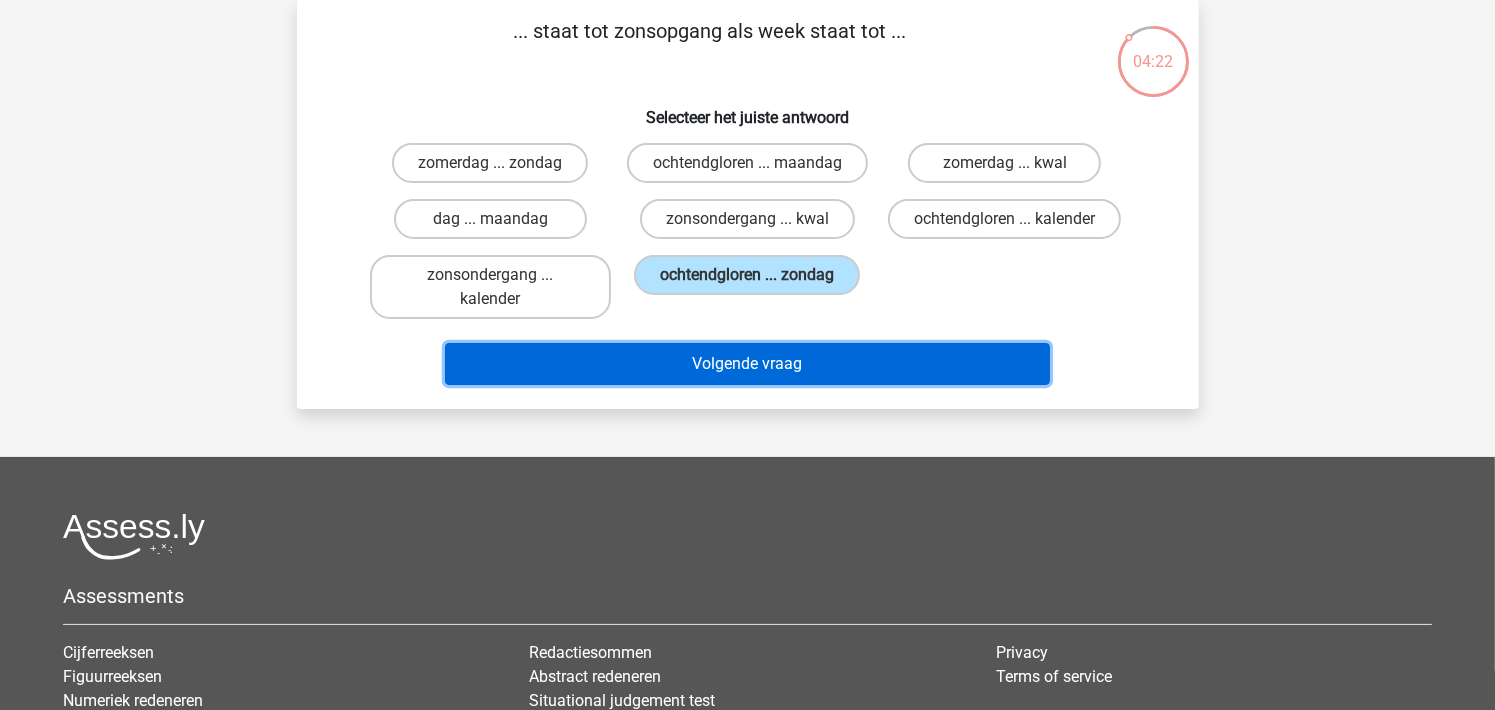 click on "Volgende vraag" at bounding box center [747, 364] 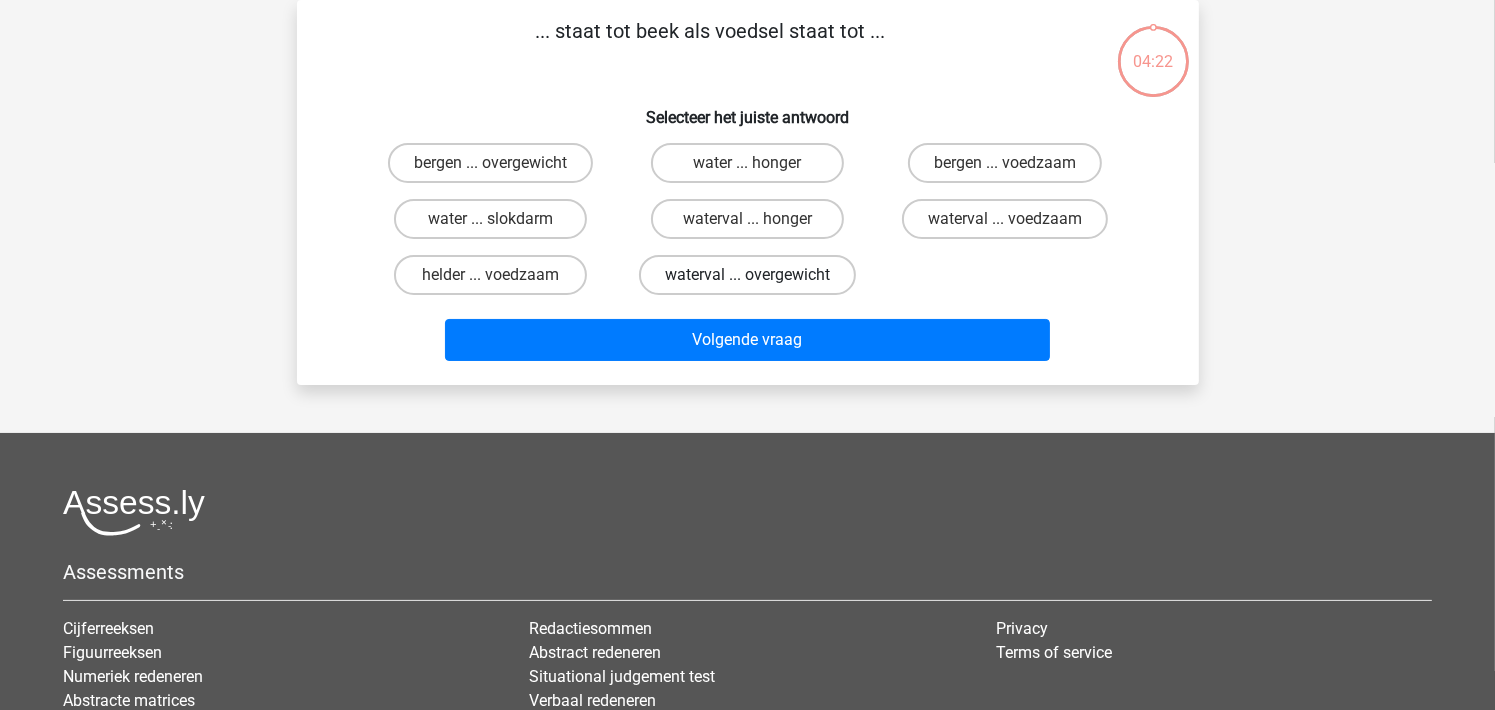 click on "waterval ... overgewicht" at bounding box center (747, 275) 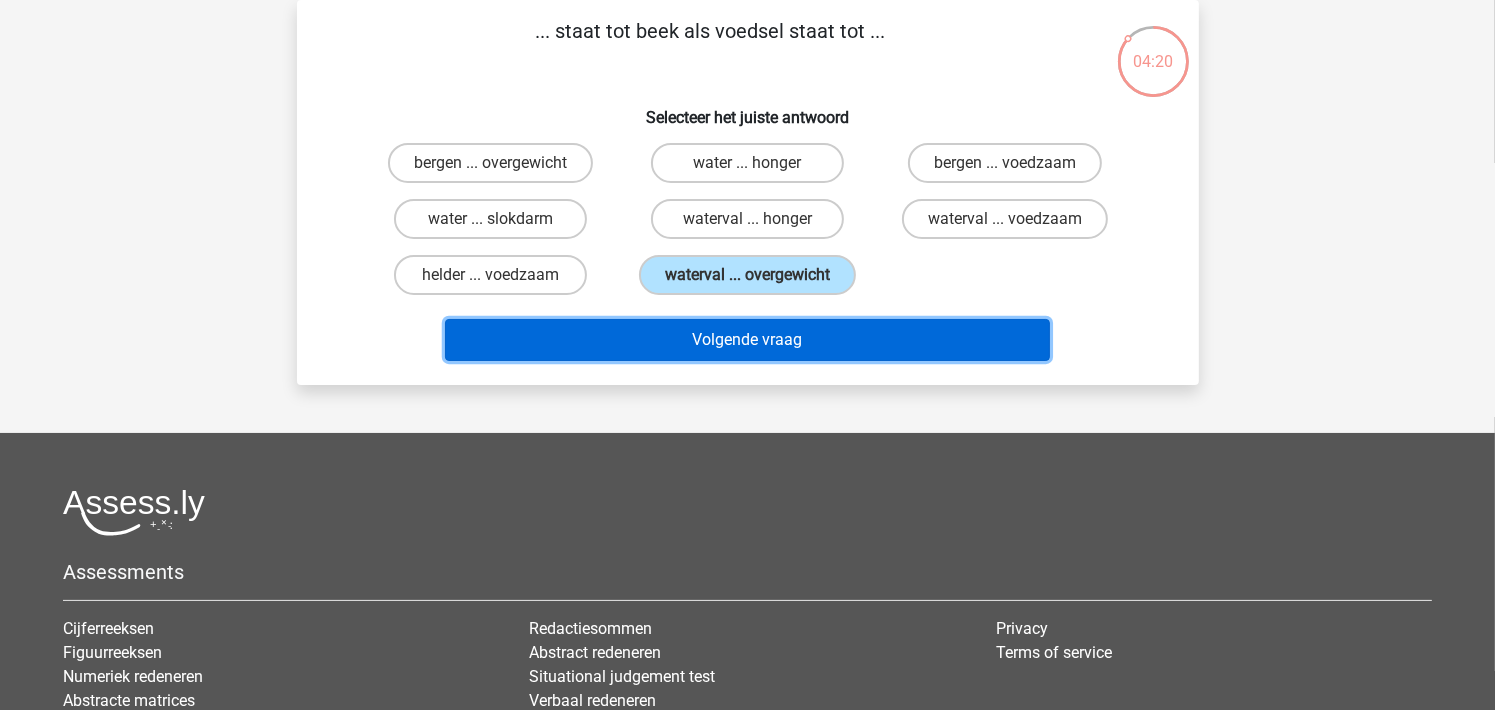 click on "Volgende vraag" at bounding box center (747, 340) 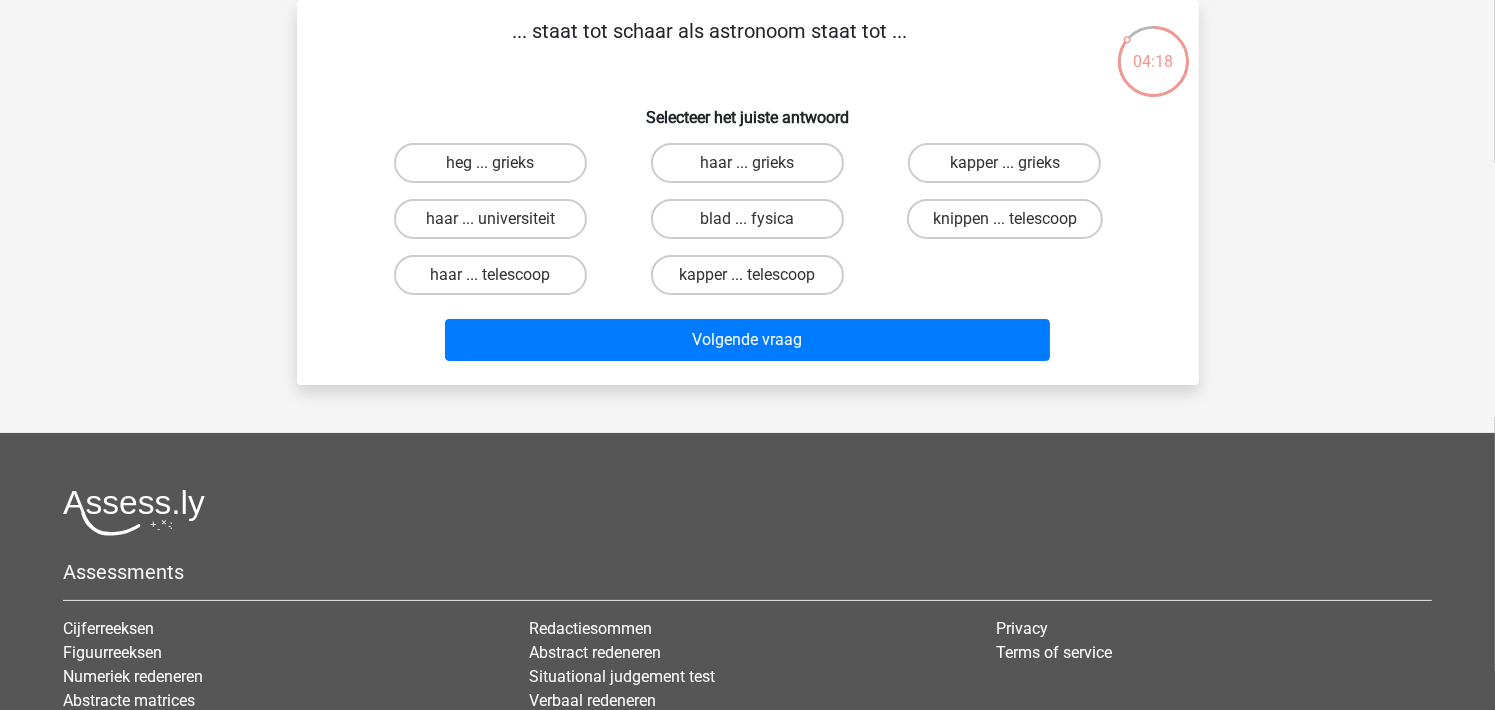 click on "kapper ... telescoop" at bounding box center (753, 281) 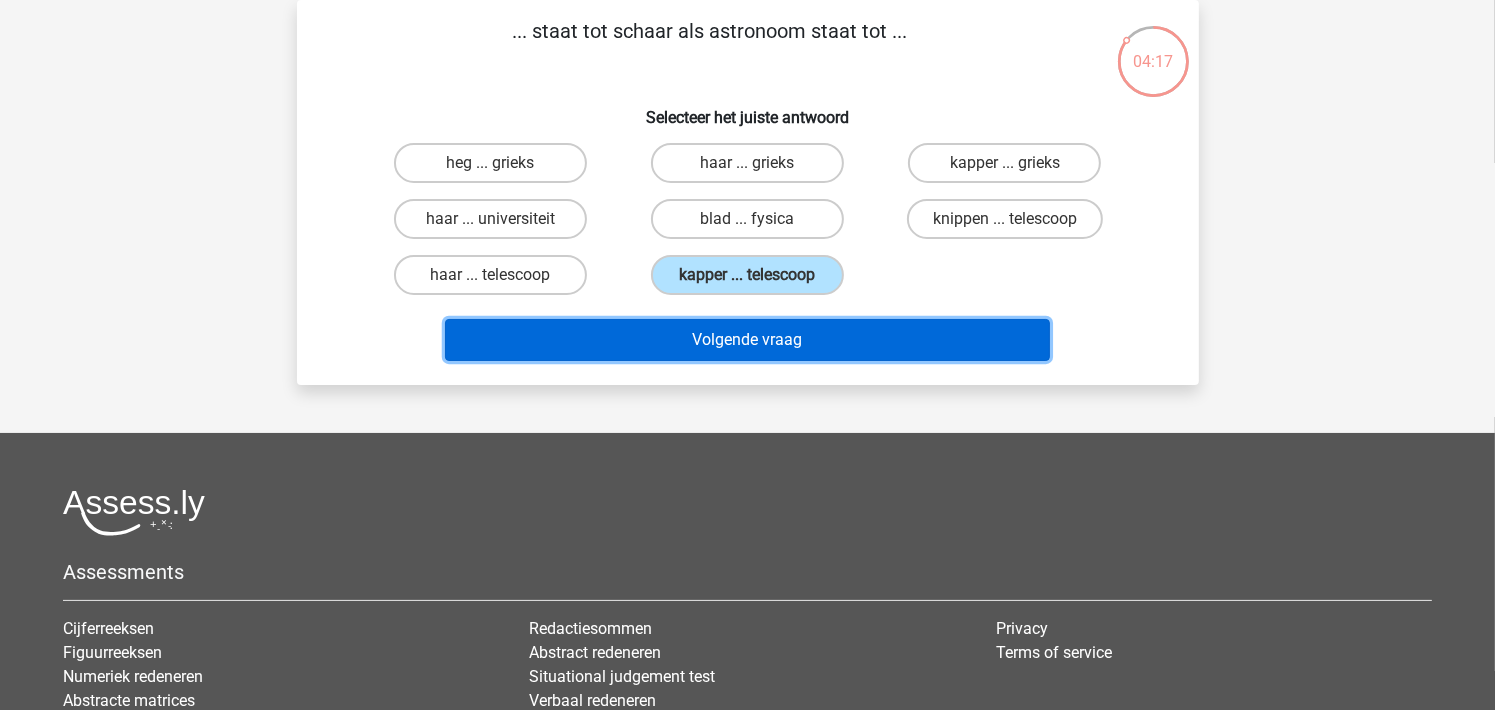 click on "Volgende vraag" at bounding box center (747, 340) 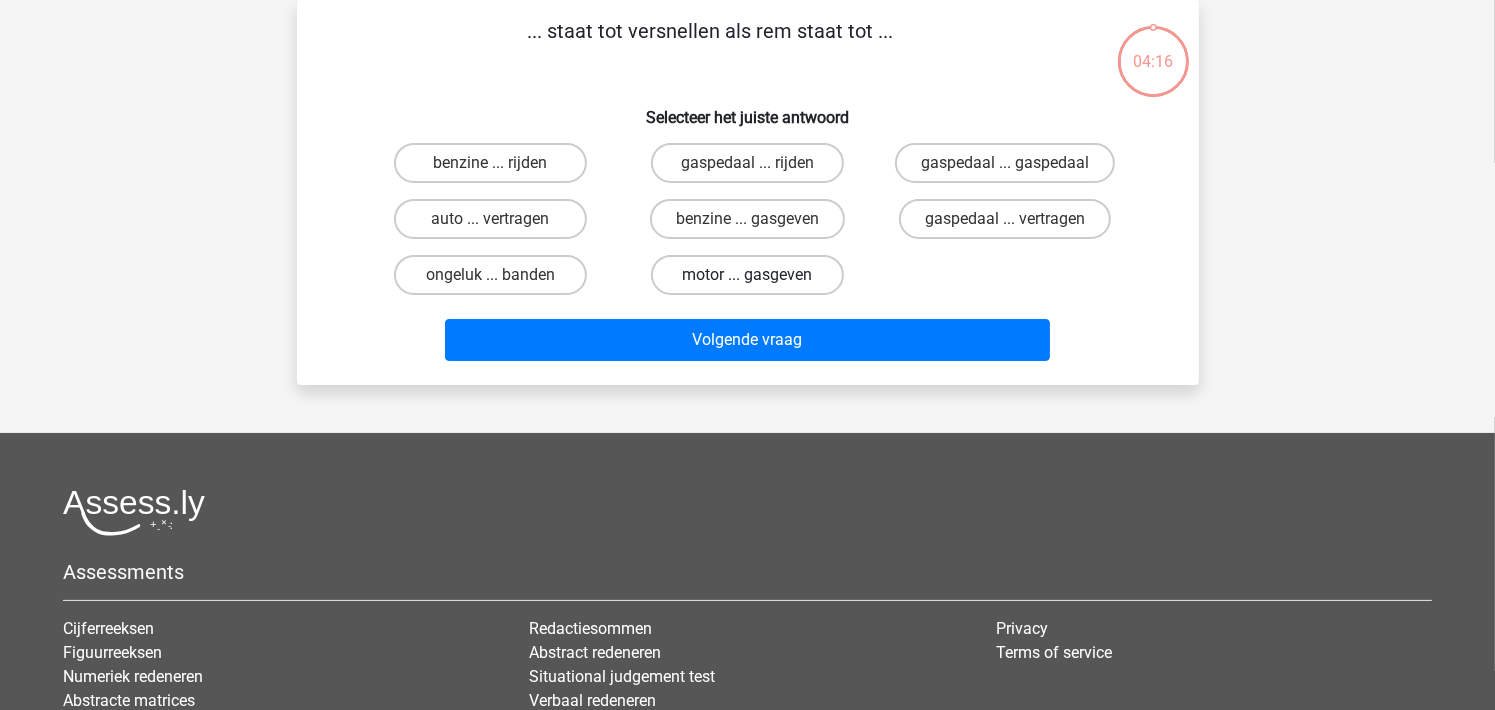 click on "motor ... gasgeven" at bounding box center [747, 275] 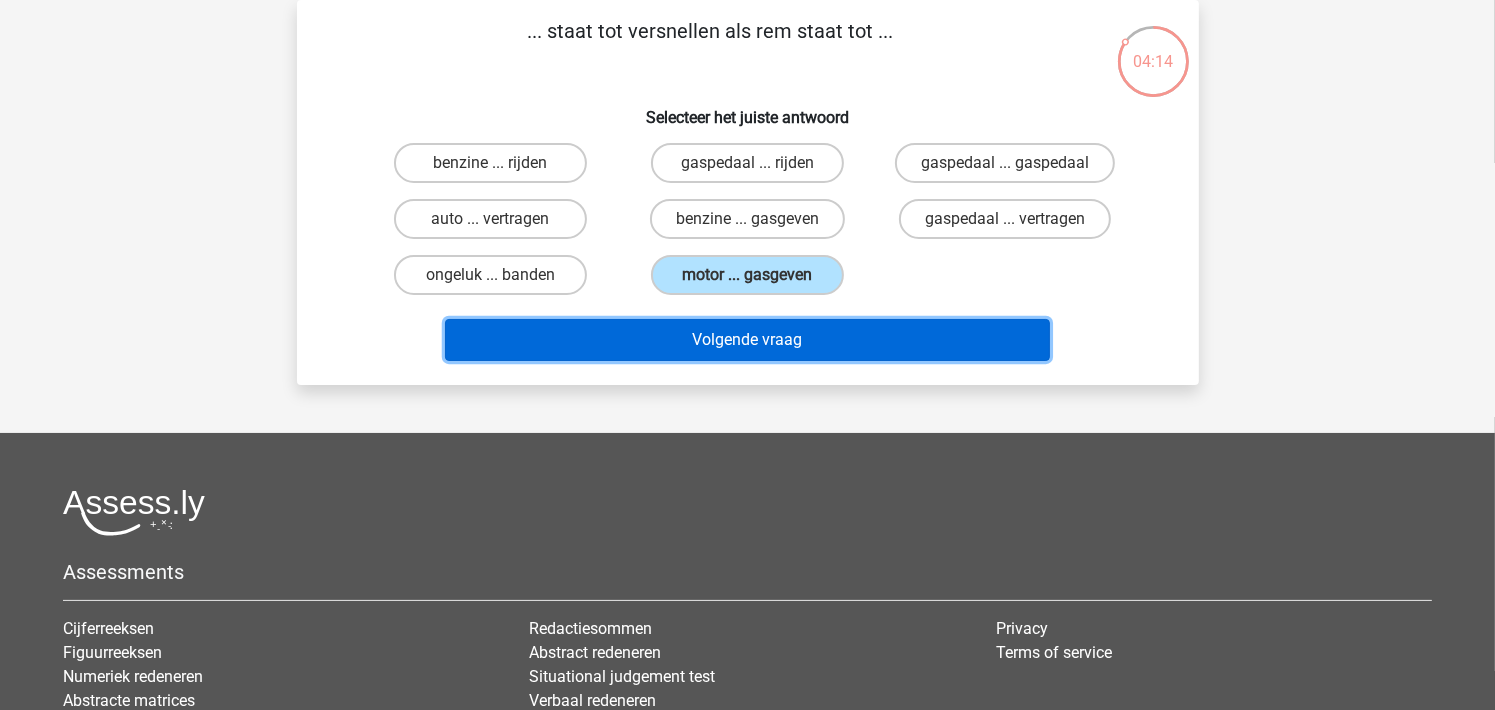 click on "Volgende vraag" at bounding box center (747, 340) 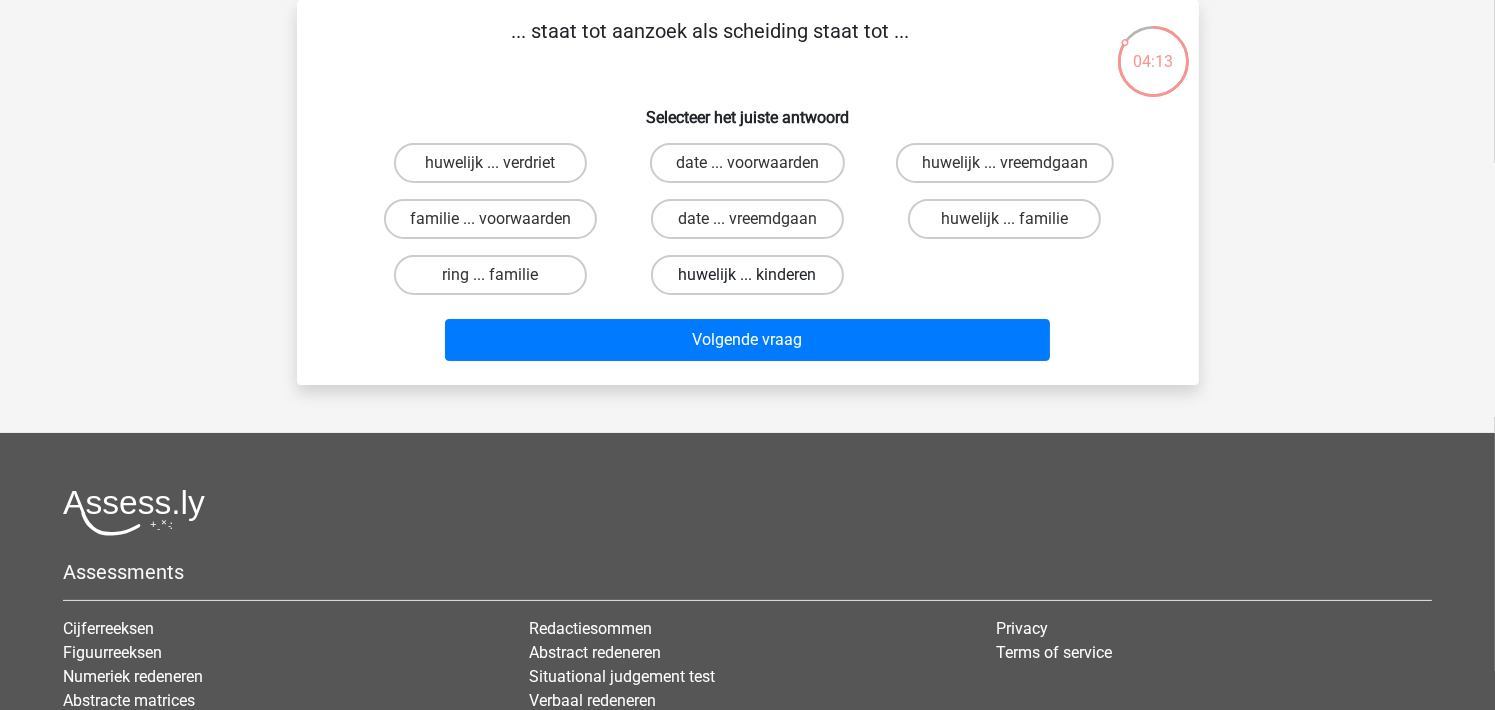 click on "huwelijk ... kinderen" at bounding box center [747, 275] 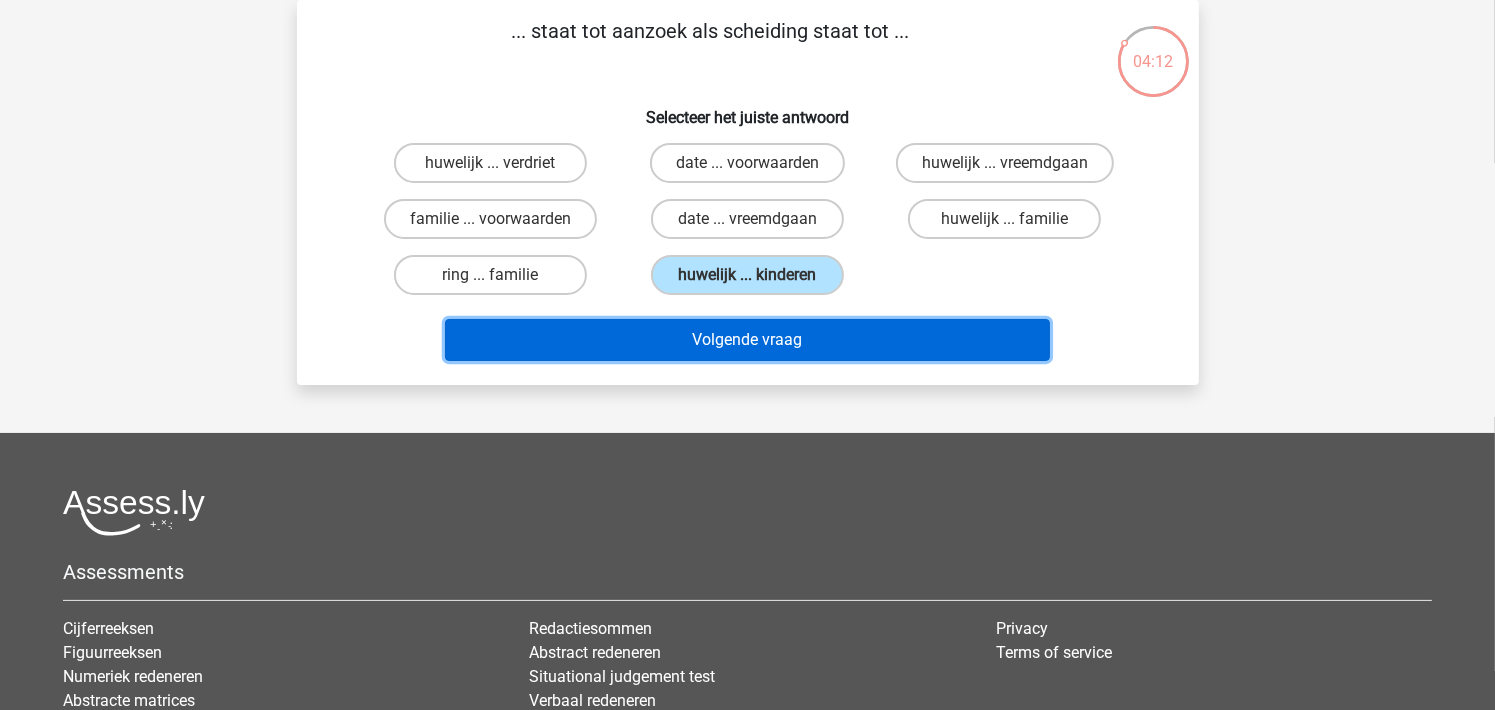 click on "Volgende vraag" at bounding box center [747, 340] 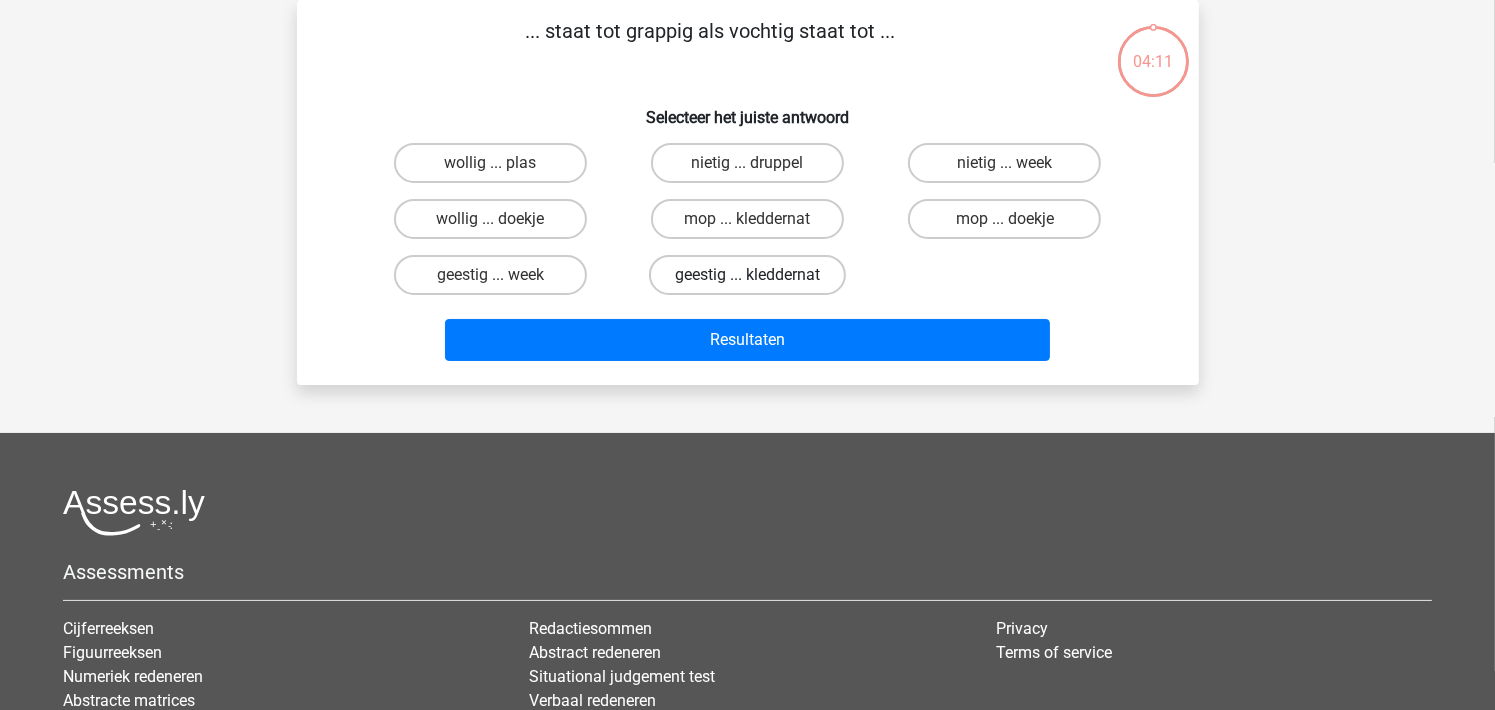 click on "geestig ... kleddernat" at bounding box center (747, 275) 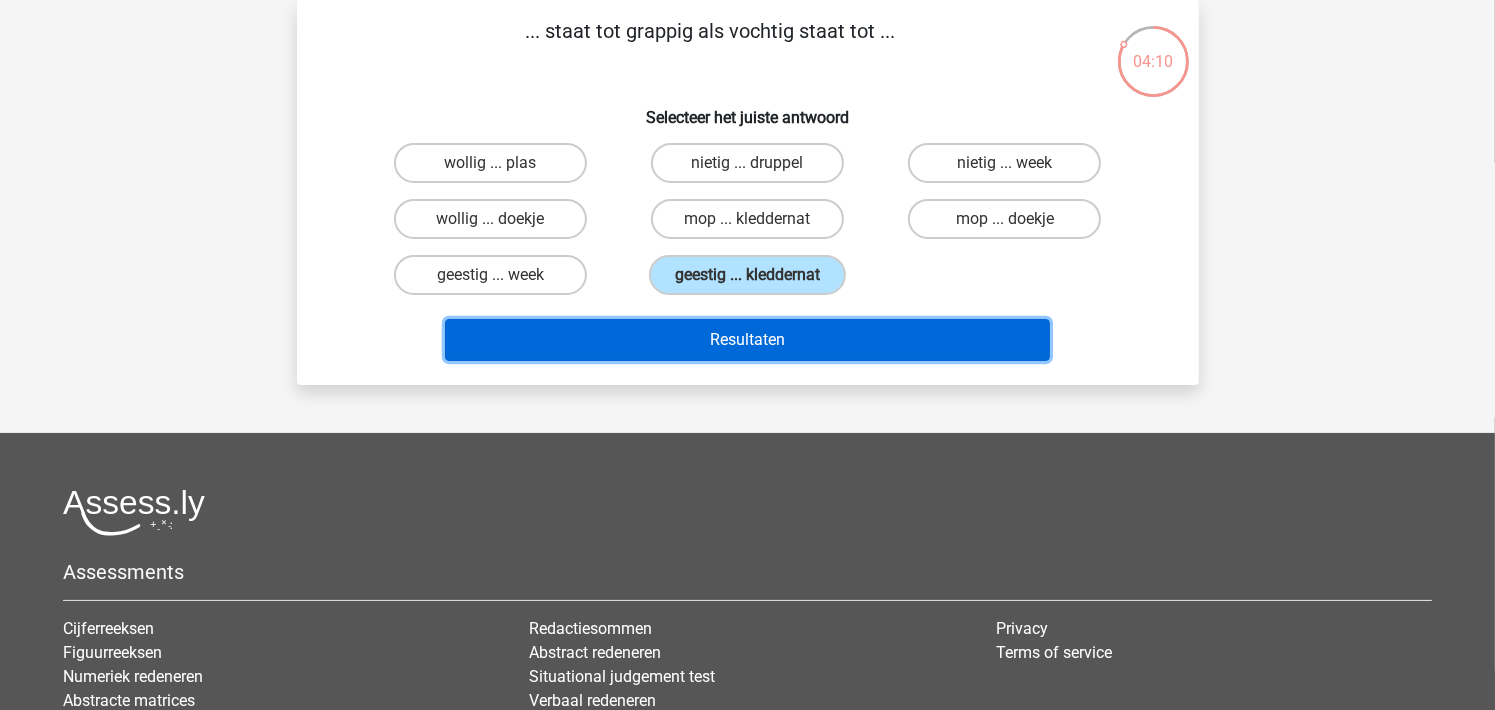 click on "Resultaten" at bounding box center (747, 340) 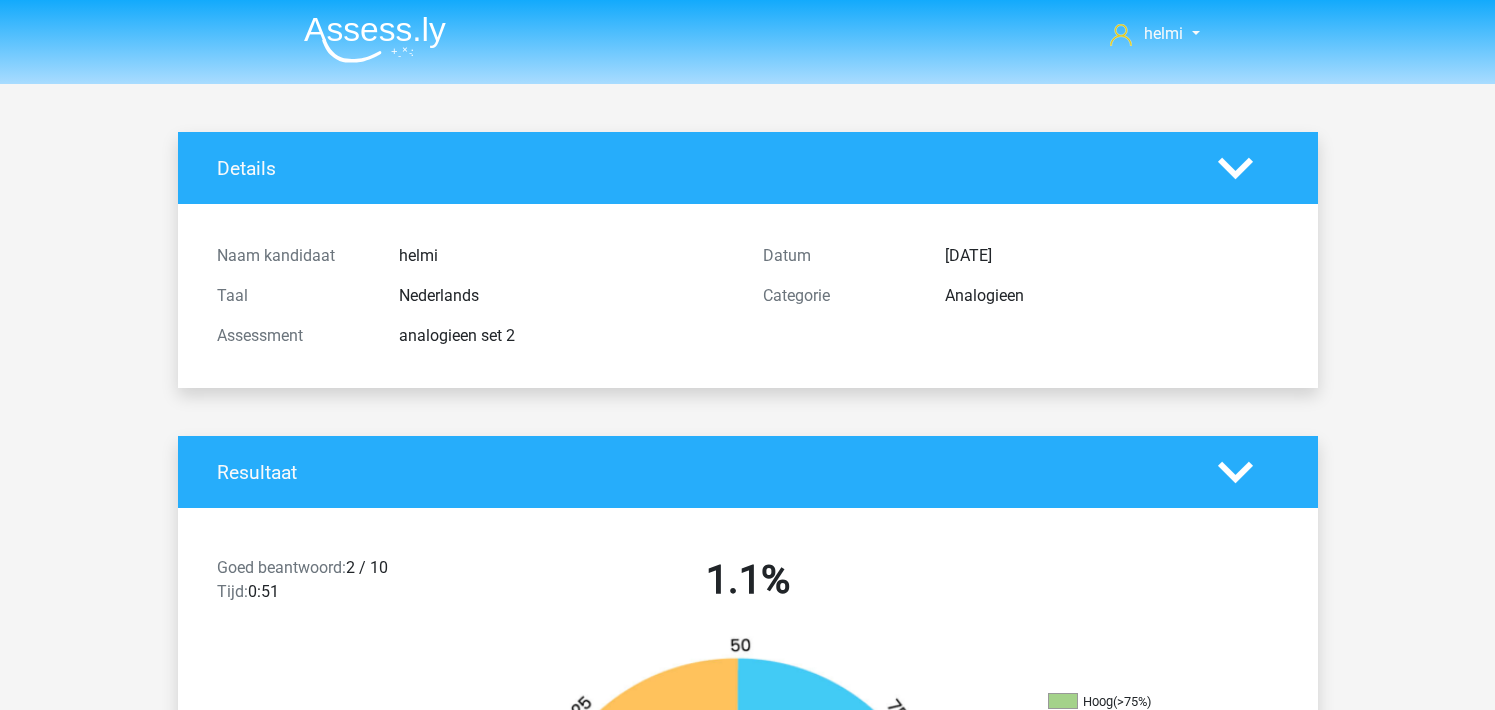scroll, scrollTop: 0, scrollLeft: 0, axis: both 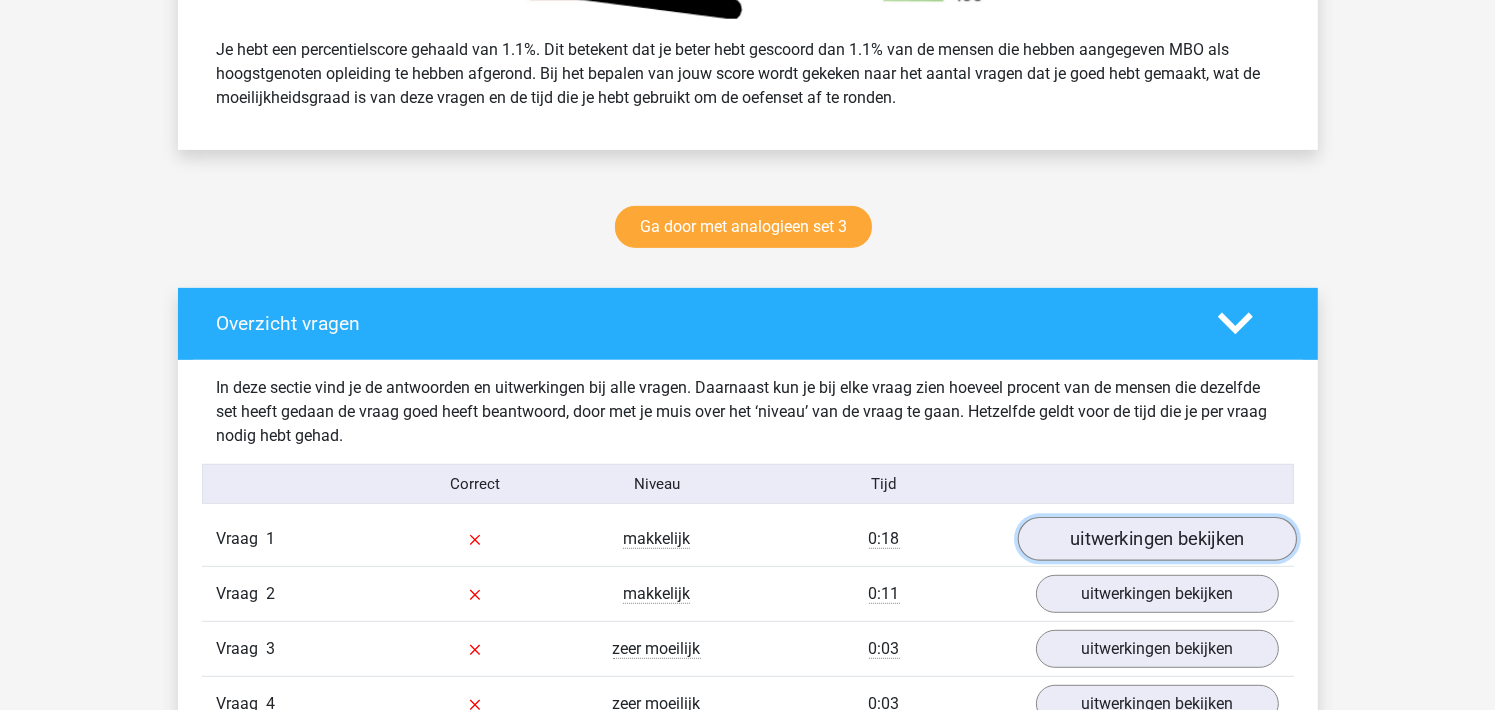 click on "uitwerkingen bekijken" at bounding box center [1156, 540] 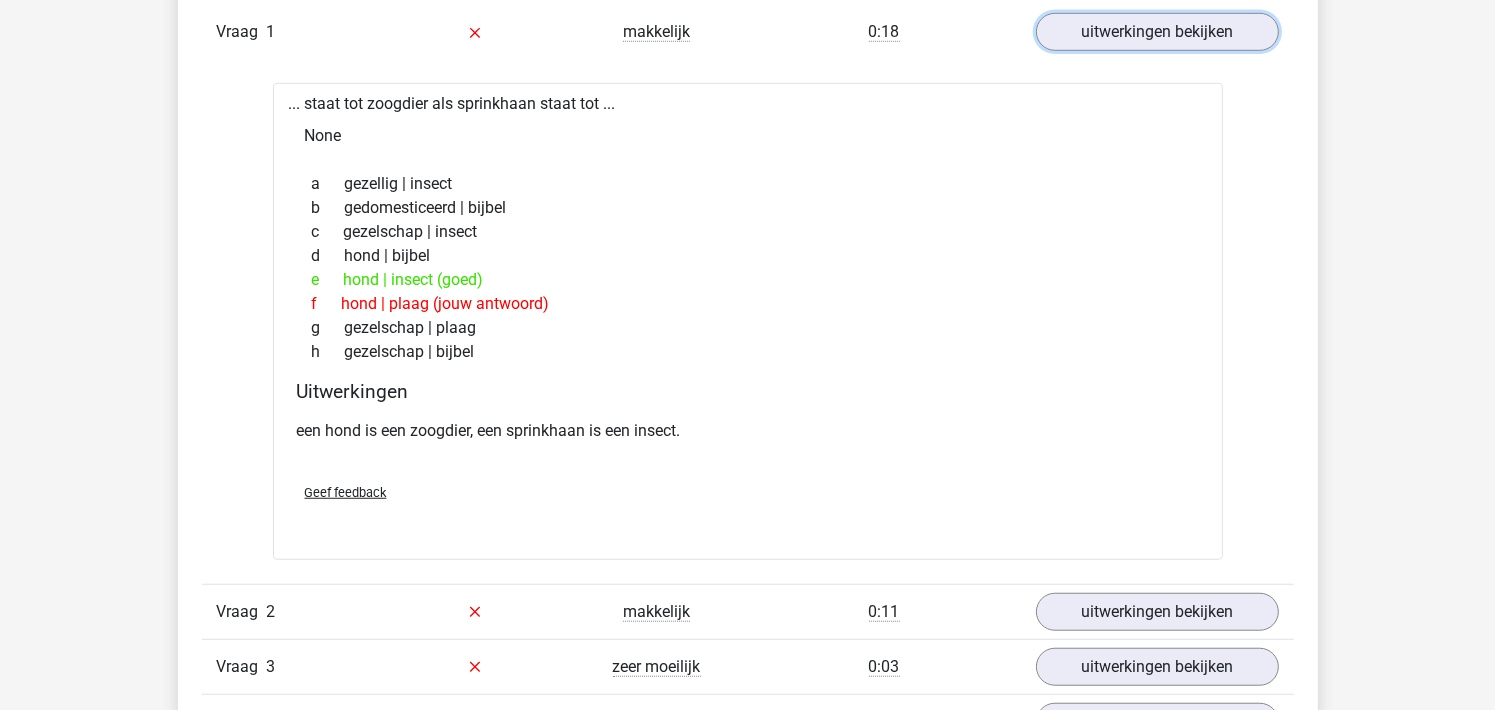 scroll, scrollTop: 1492, scrollLeft: 0, axis: vertical 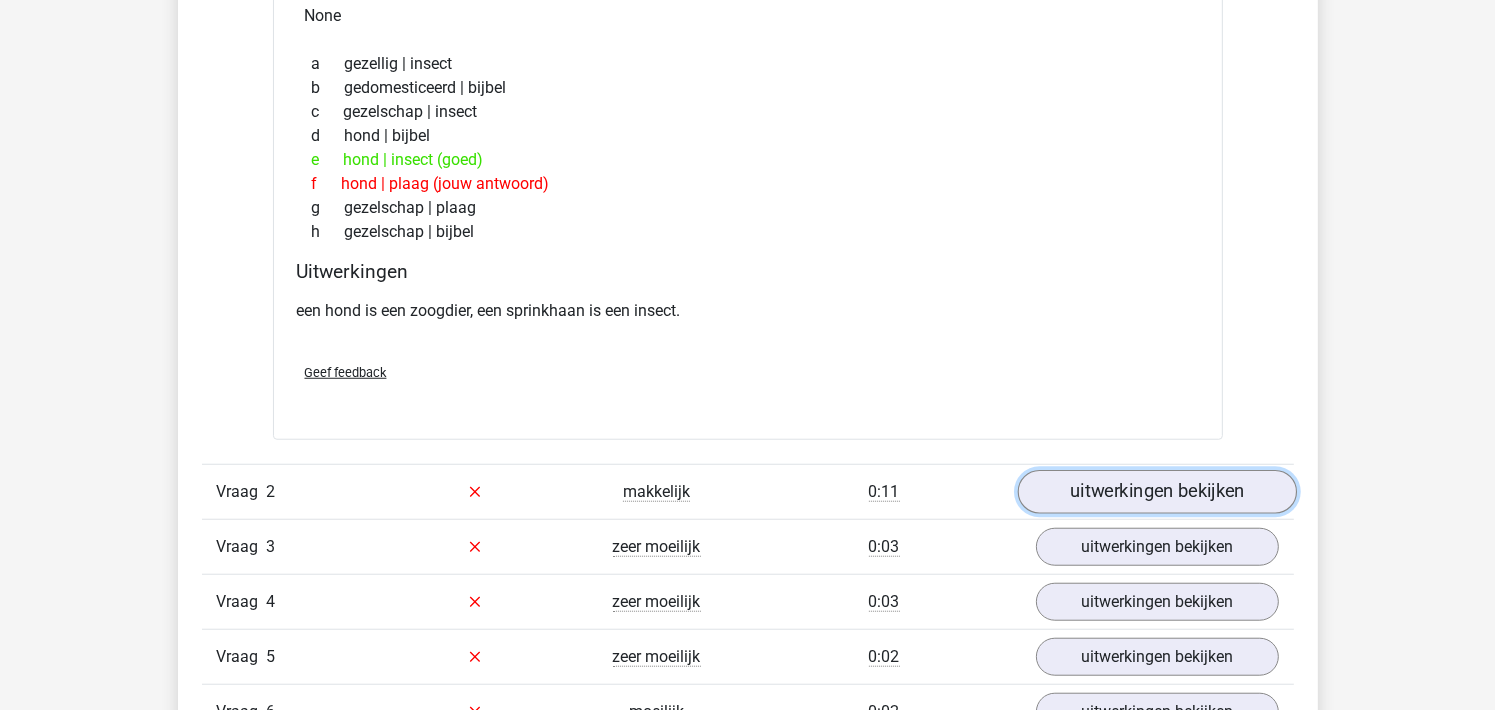 click on "uitwerkingen bekijken" at bounding box center [1156, 492] 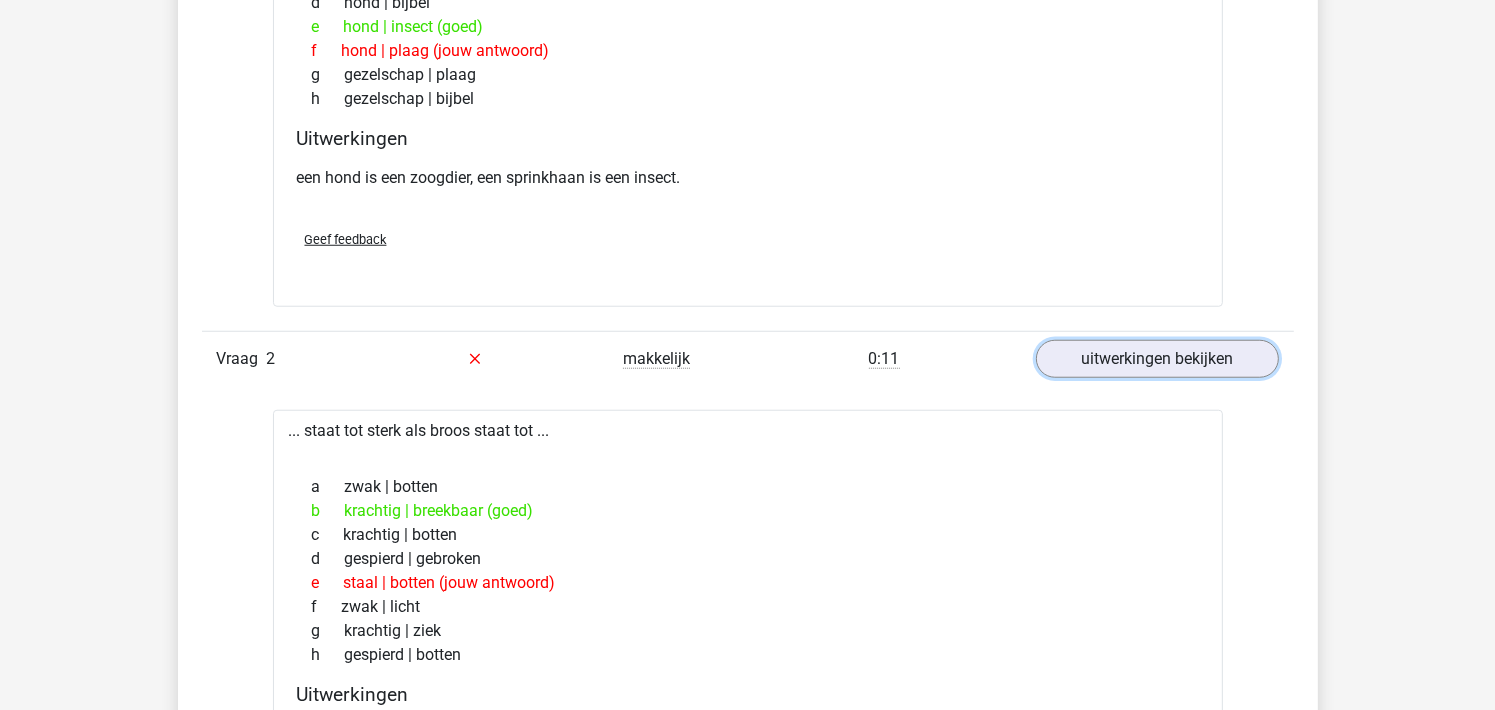 scroll, scrollTop: 1719, scrollLeft: 0, axis: vertical 